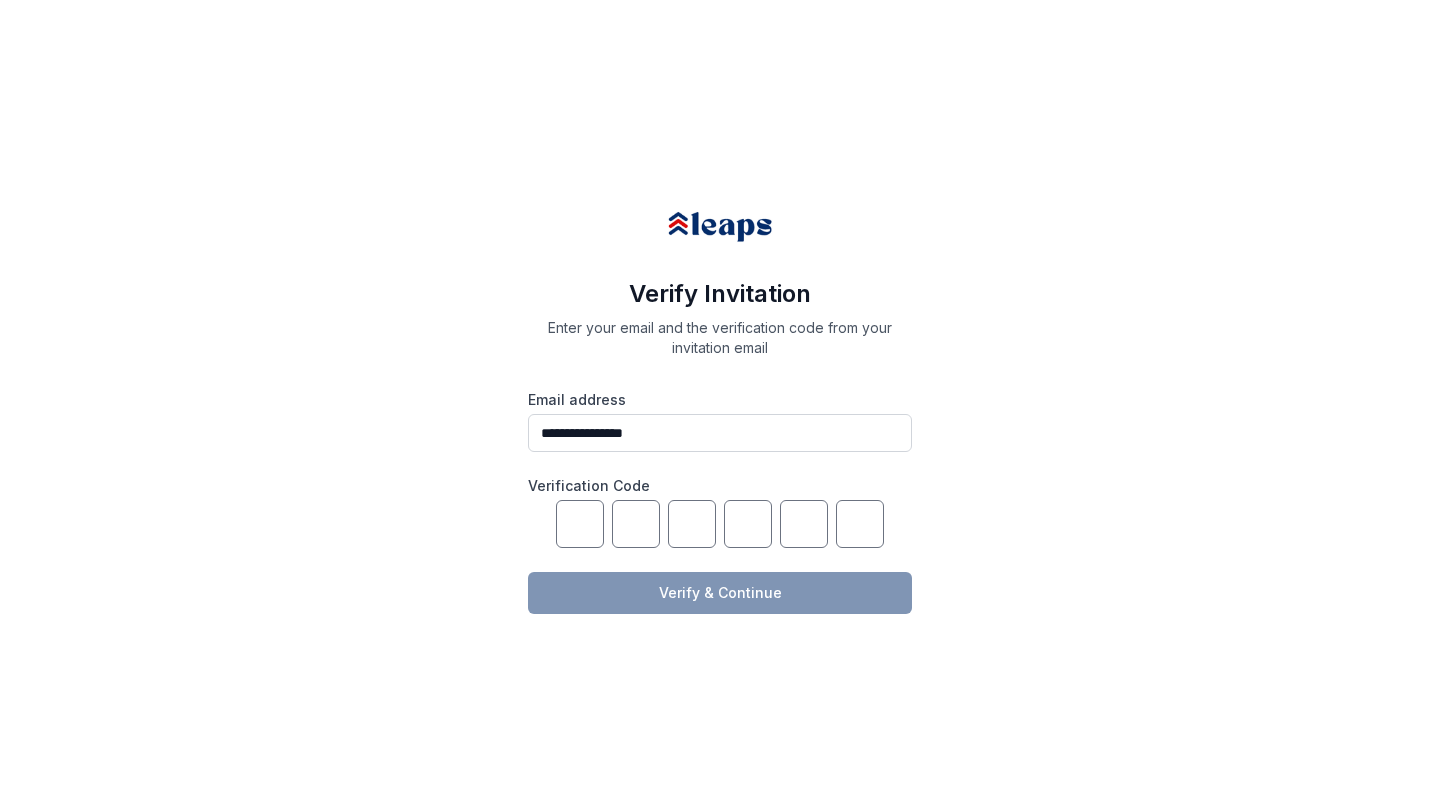 scroll, scrollTop: 0, scrollLeft: 0, axis: both 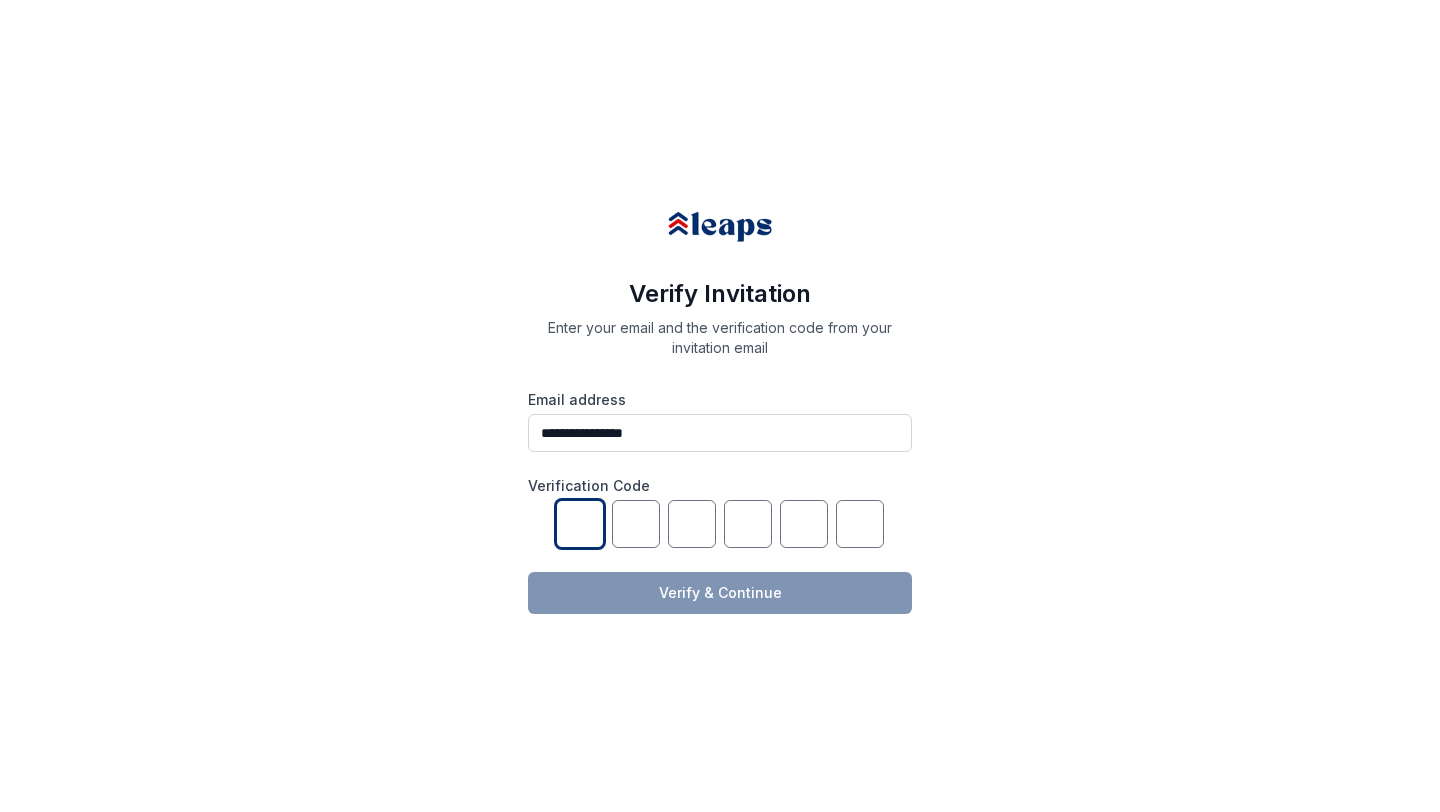 click at bounding box center (580, 524) 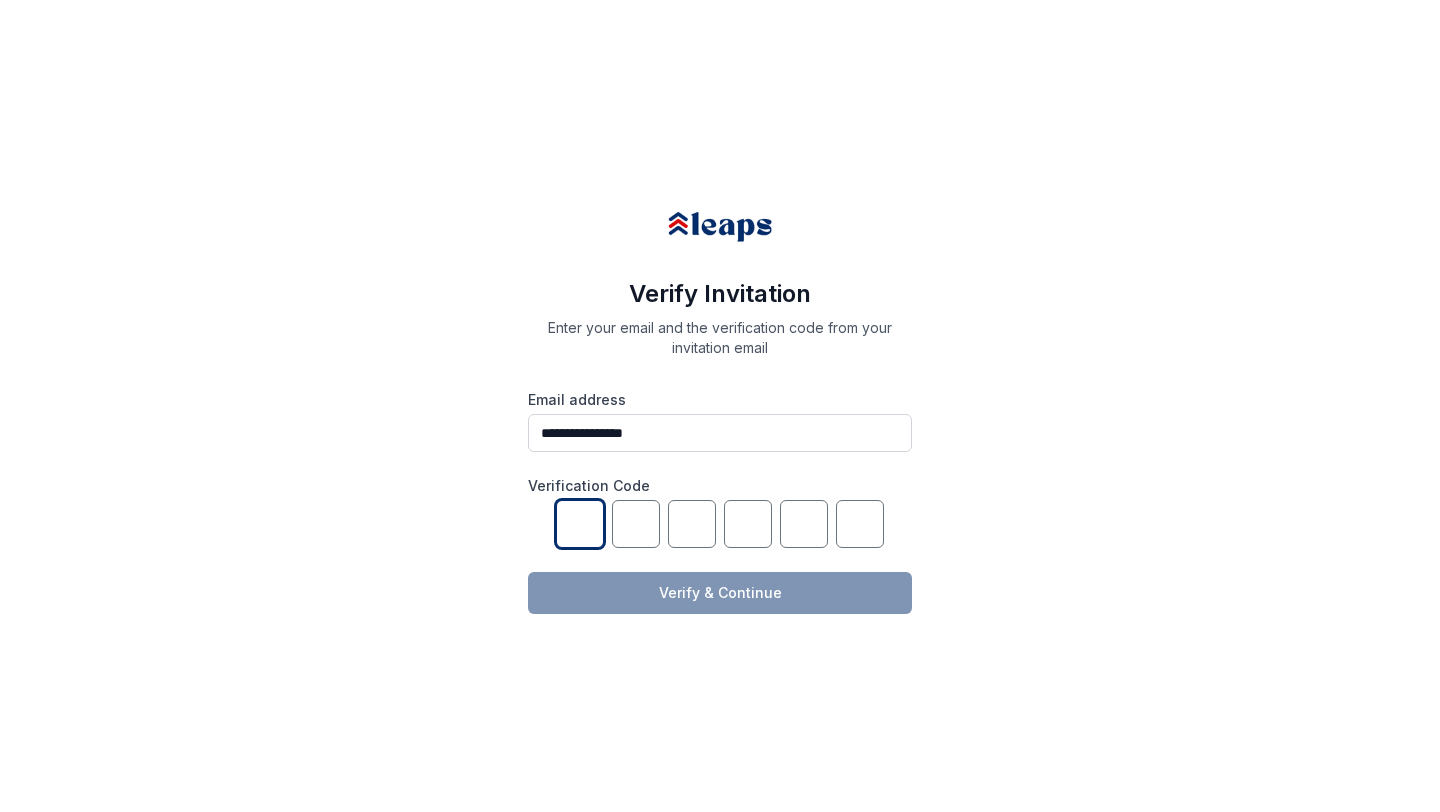 paste on "******" 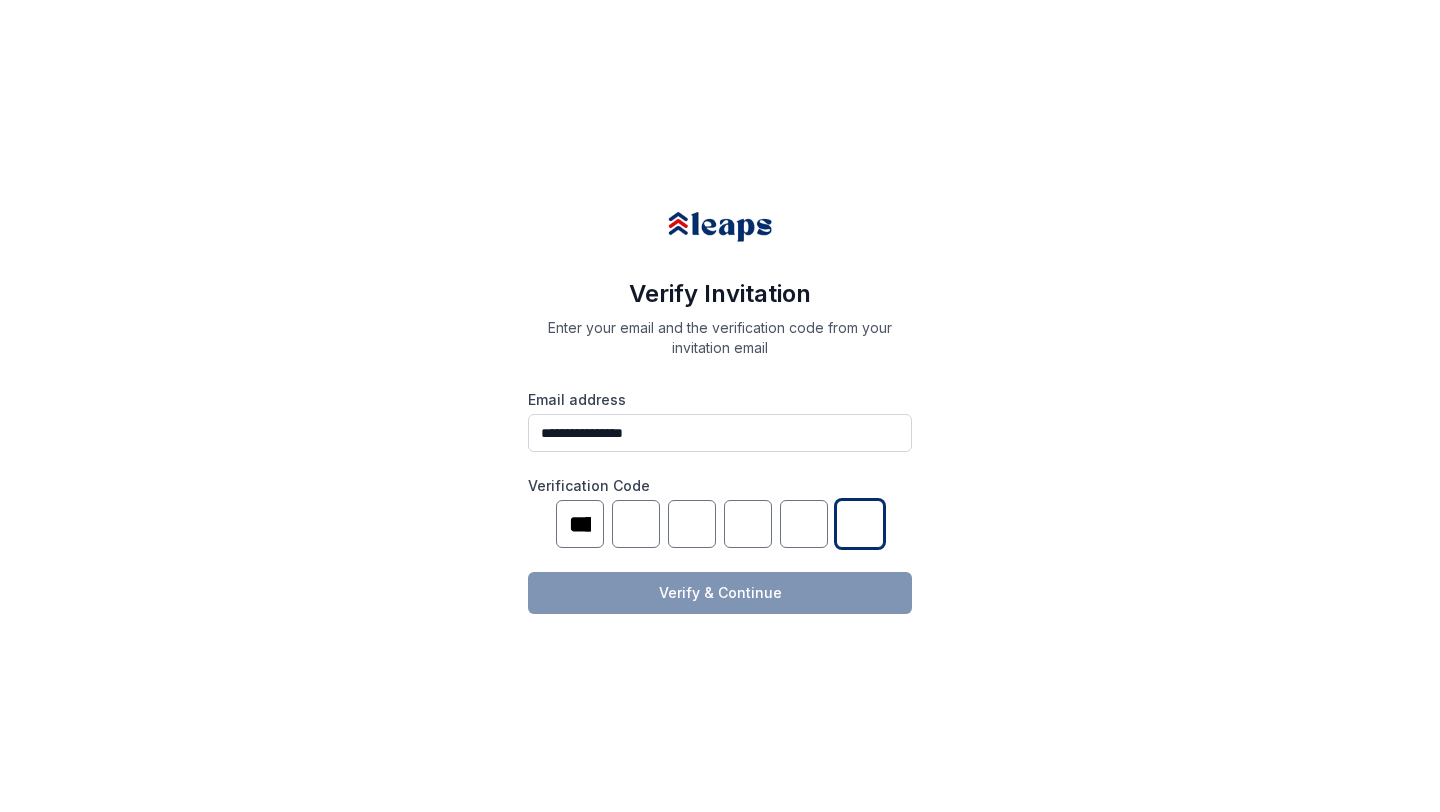 type on "*" 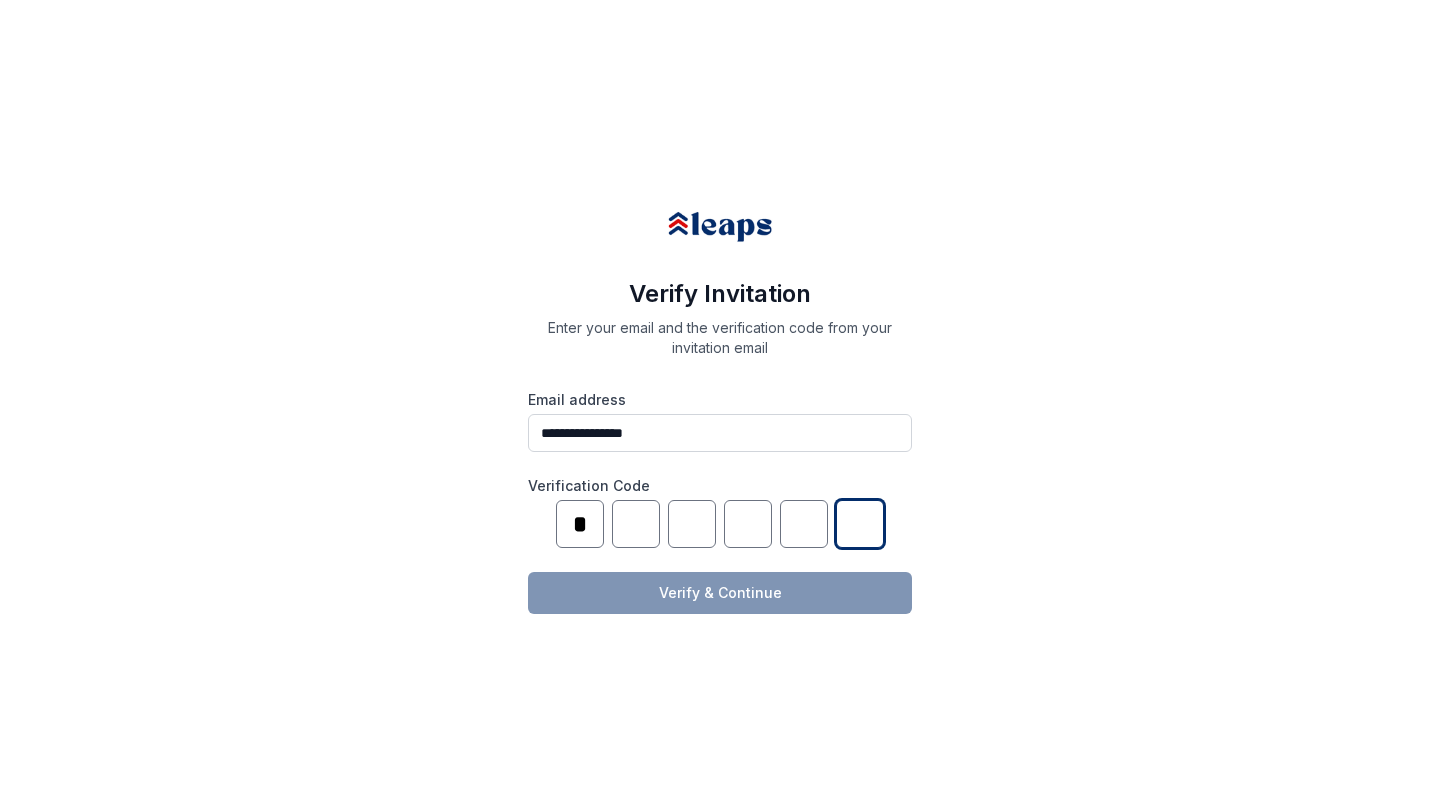 type on "*" 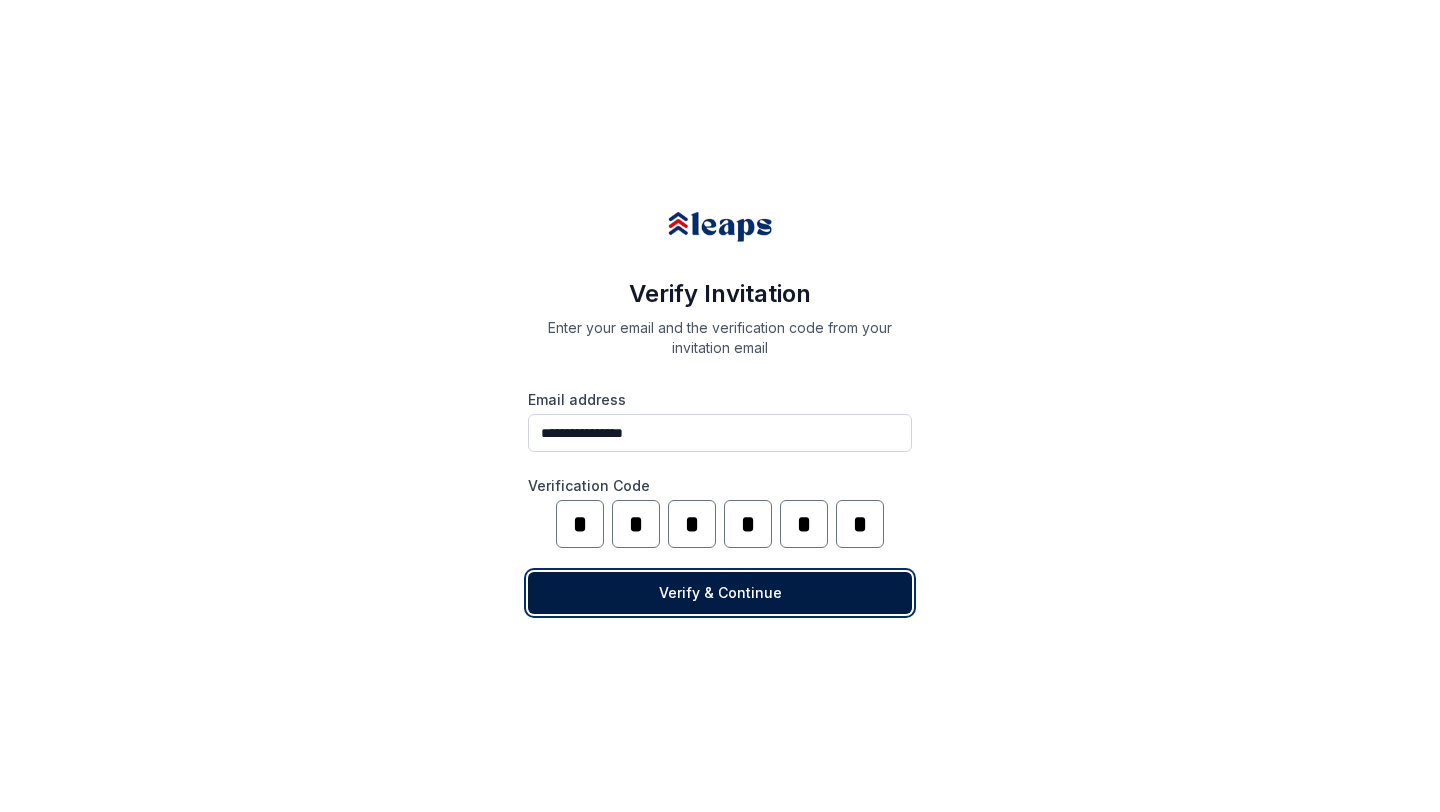 click on "Verify & Continue" at bounding box center (720, 593) 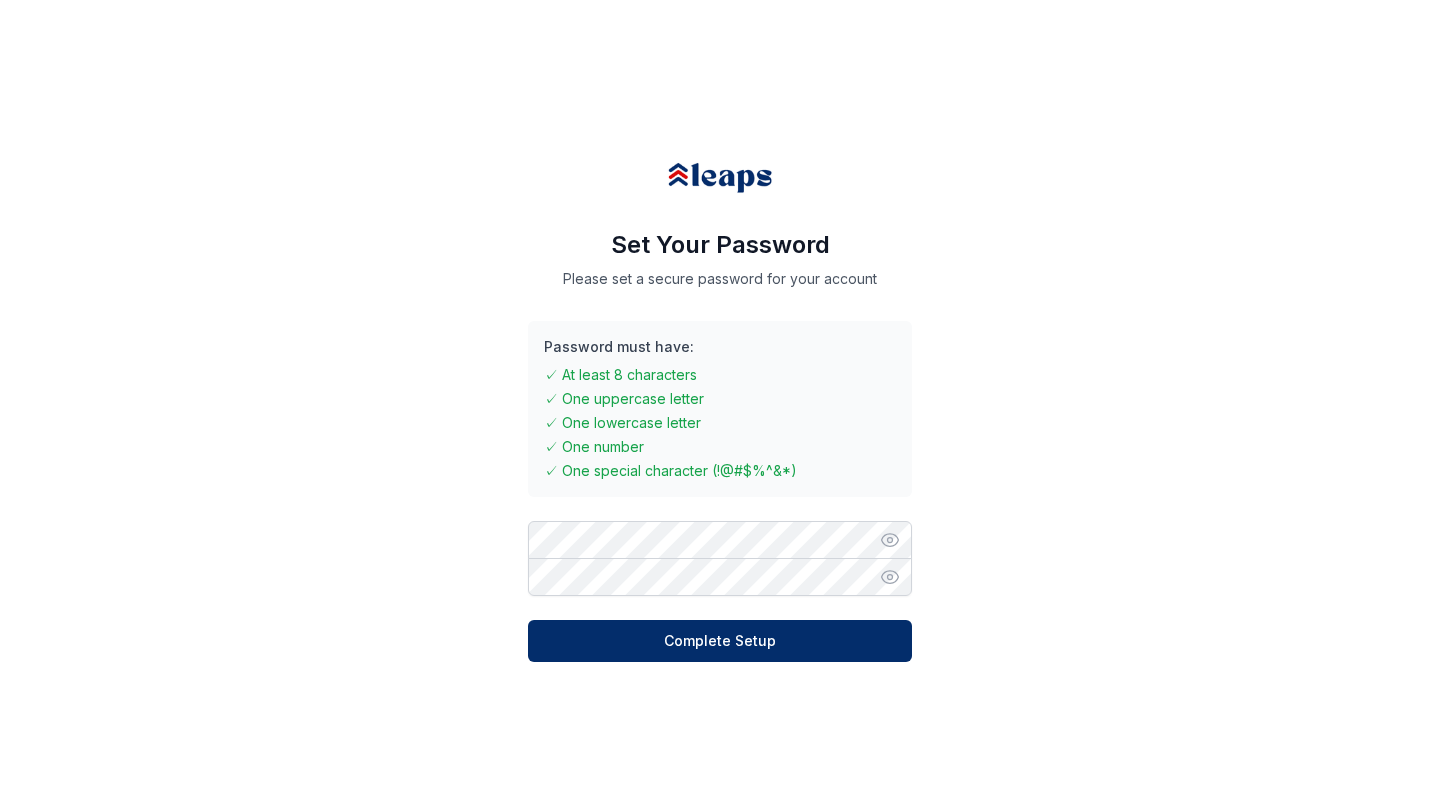 click 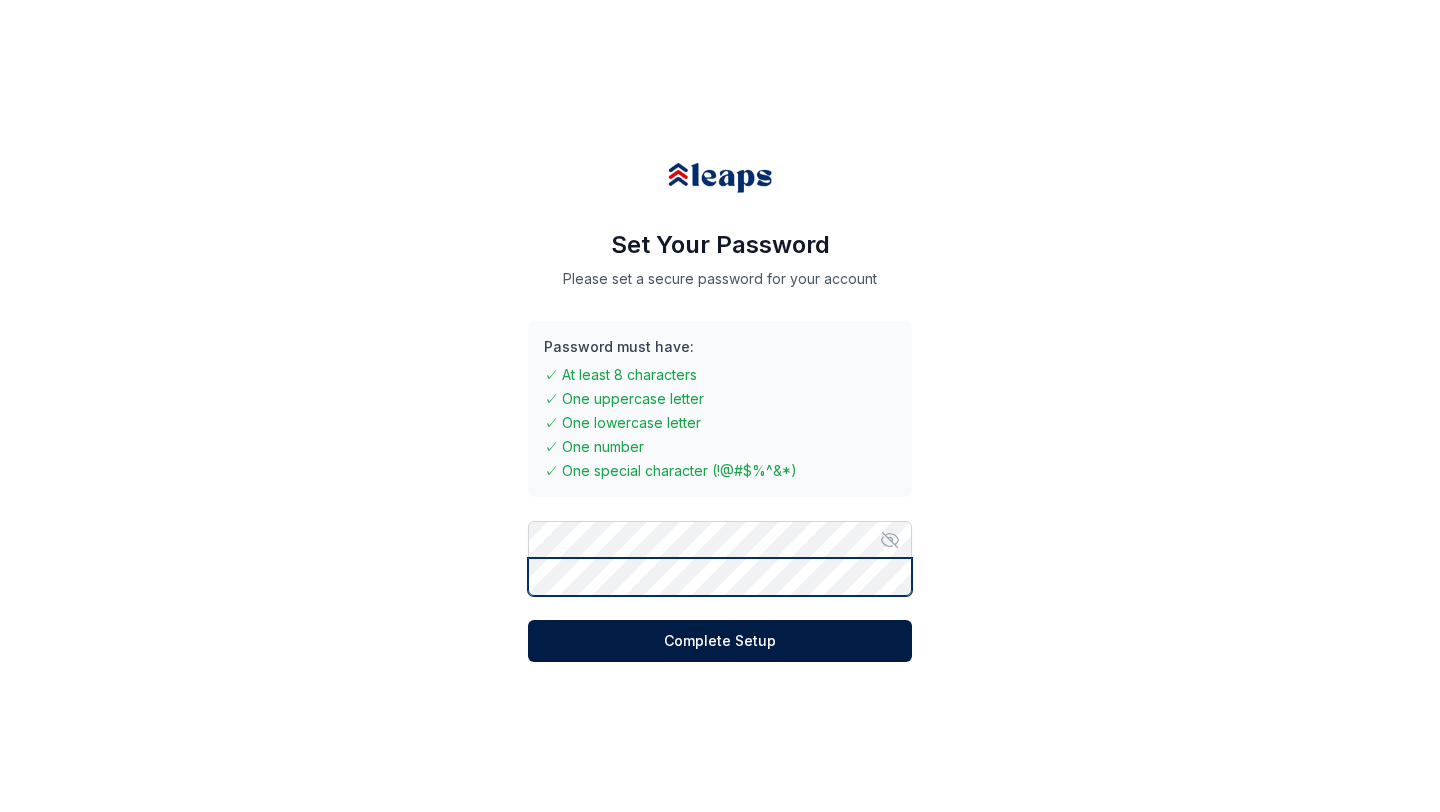 click on "Complete Setup" at bounding box center [720, 641] 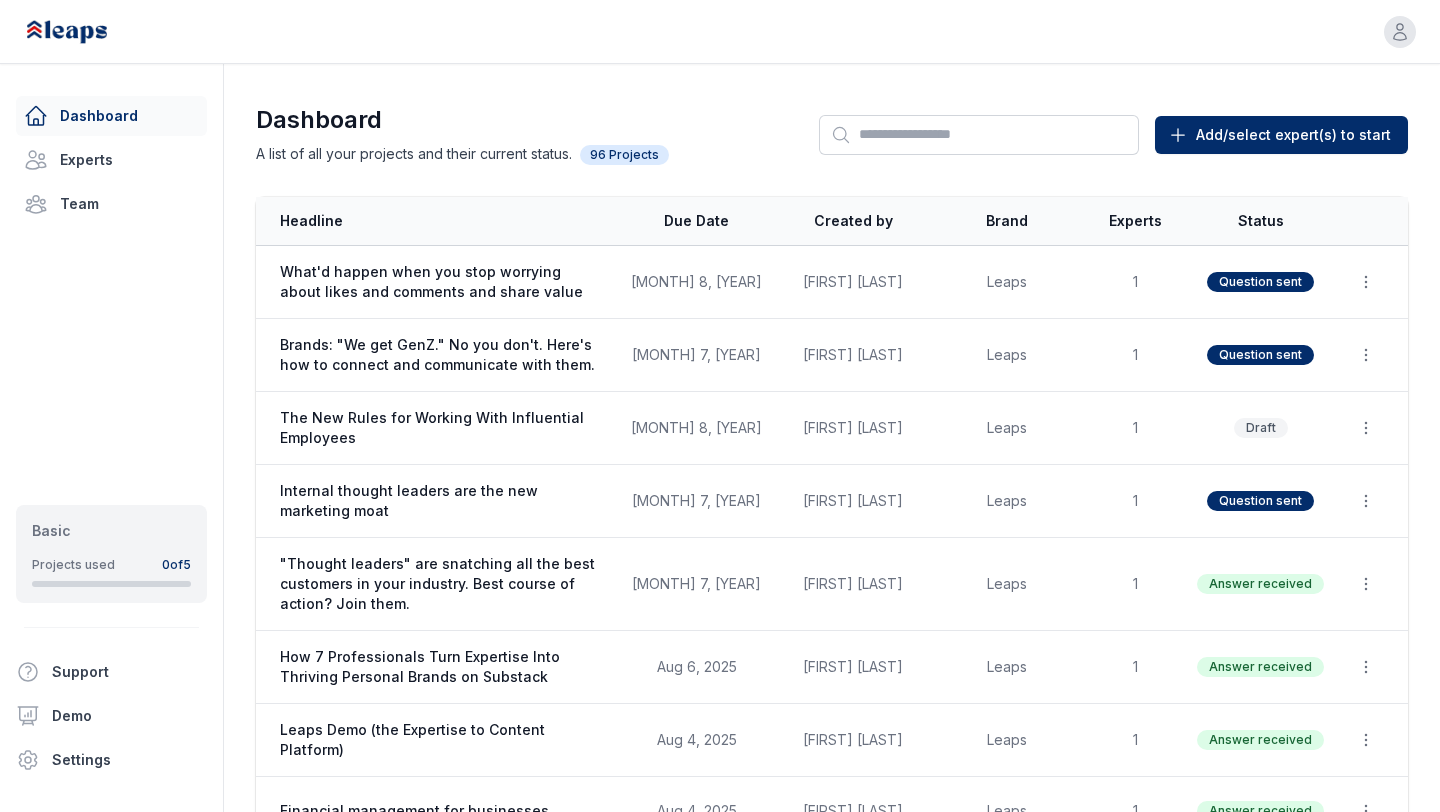 scroll, scrollTop: 10, scrollLeft: 0, axis: vertical 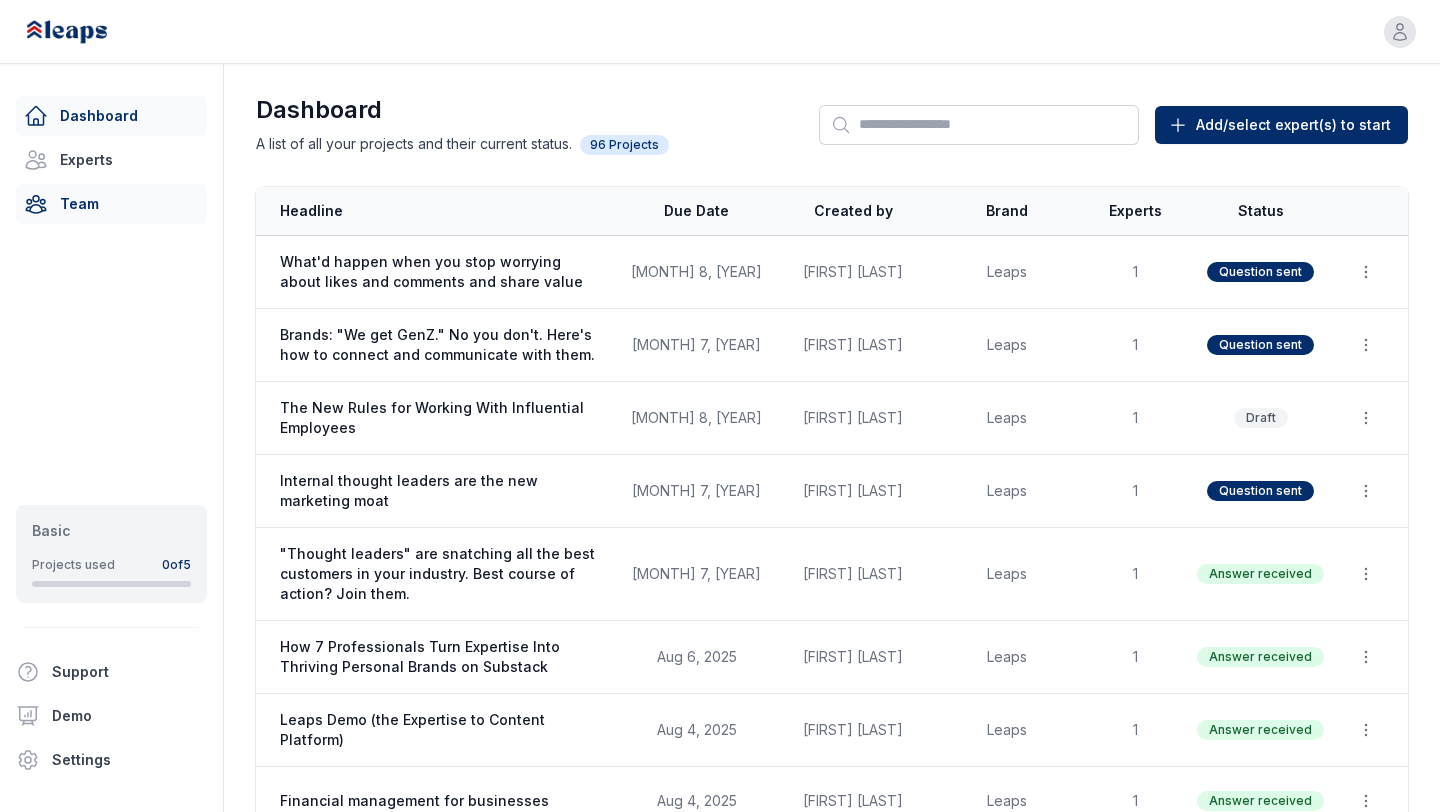 click on "Team" at bounding box center [111, 204] 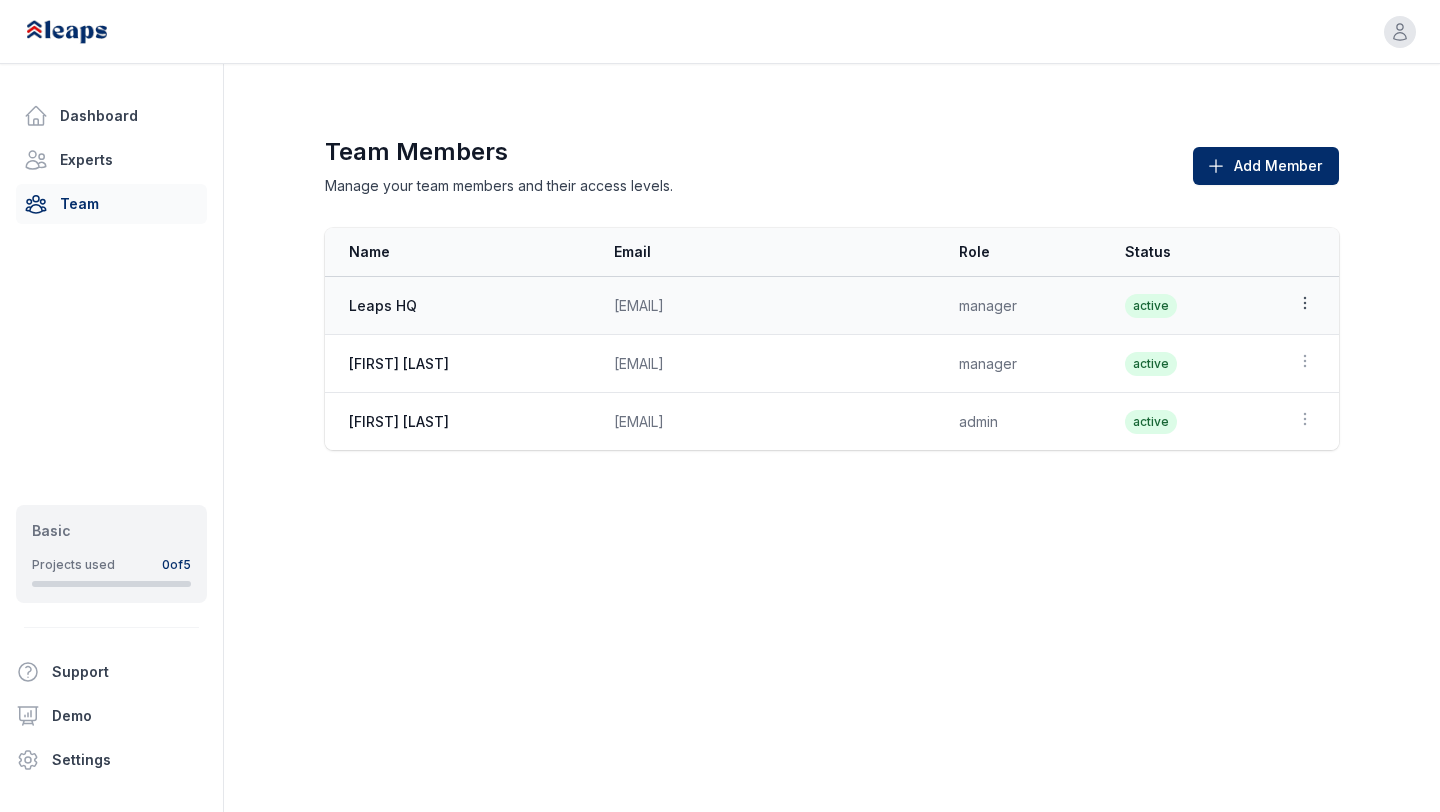 click 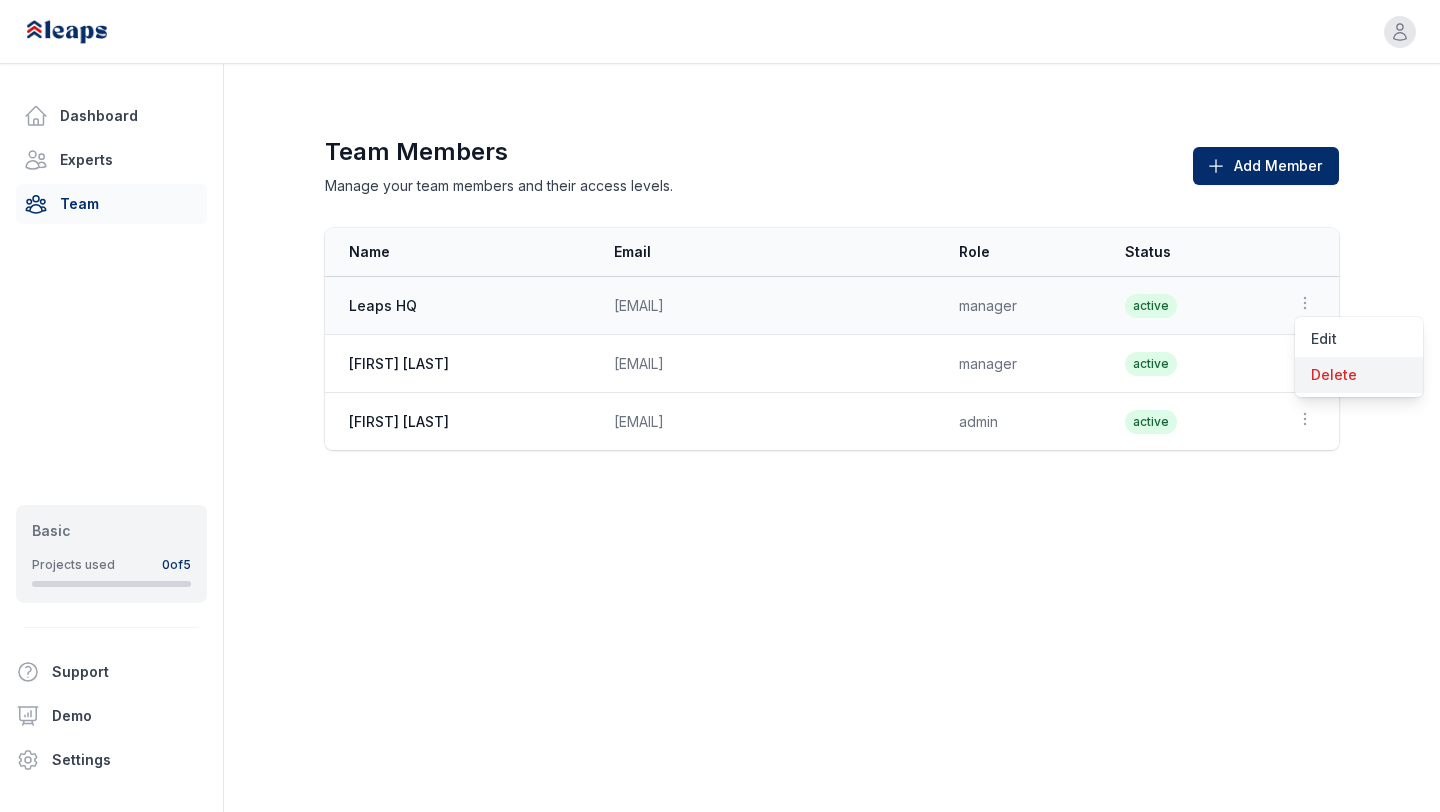 click on "Delete" at bounding box center [1359, 375] 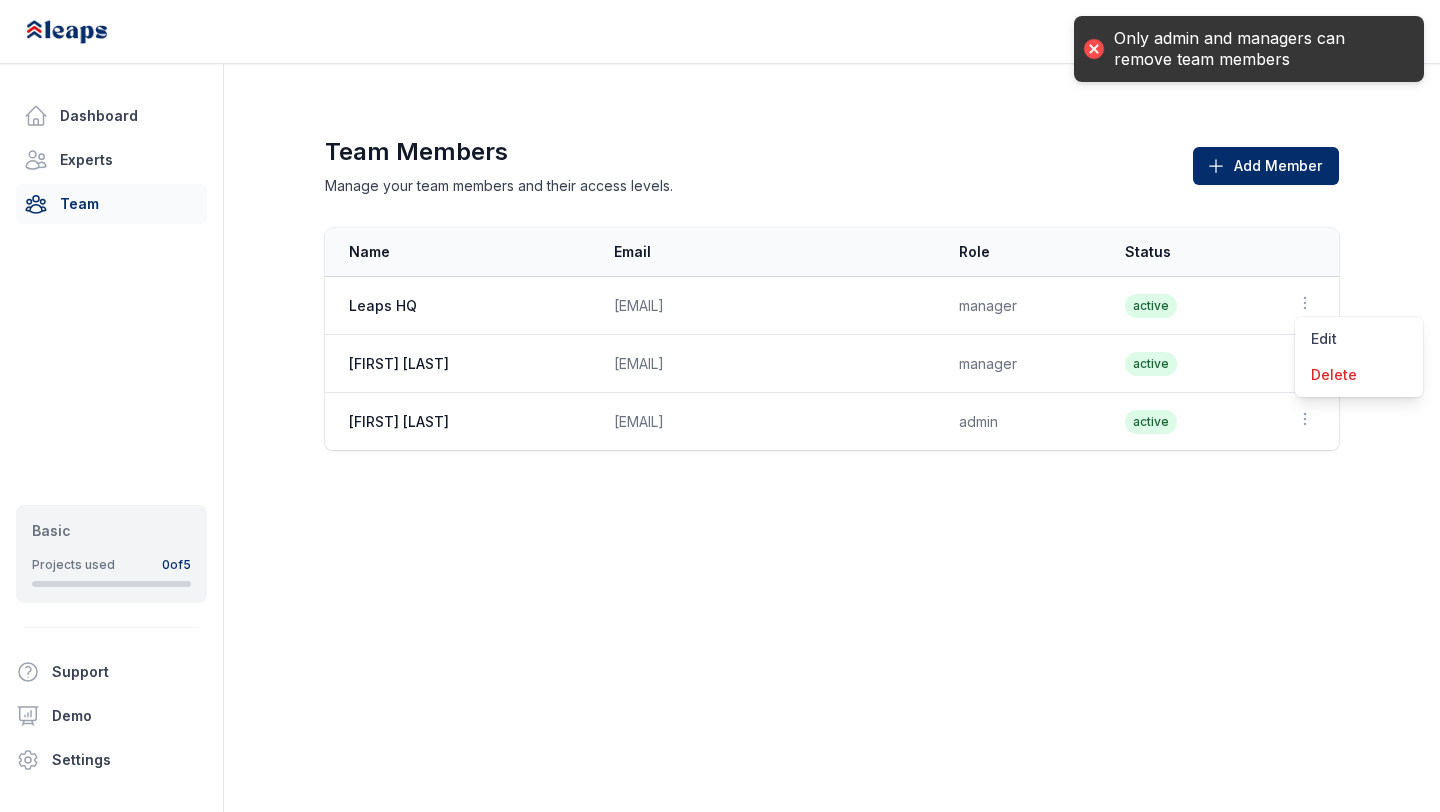 click on "Team Members Manage your team members and their access levels. Add Member Member Actions Leaps HQ info@leapshq.com manager active Open options Rennie Ijidola rennie@leapshq.com manager active Open options Victor Ijidola victor@leapshq.com admin active Open options Name Email Role Status Actions Leaps HQ info@leapshq.com manager active Open options Edit Delete Rennie Ijidola rennie@leapshq.com manager active Open options Victor Ijidola victor@leapshq.com admin active Open options" at bounding box center [832, 293] 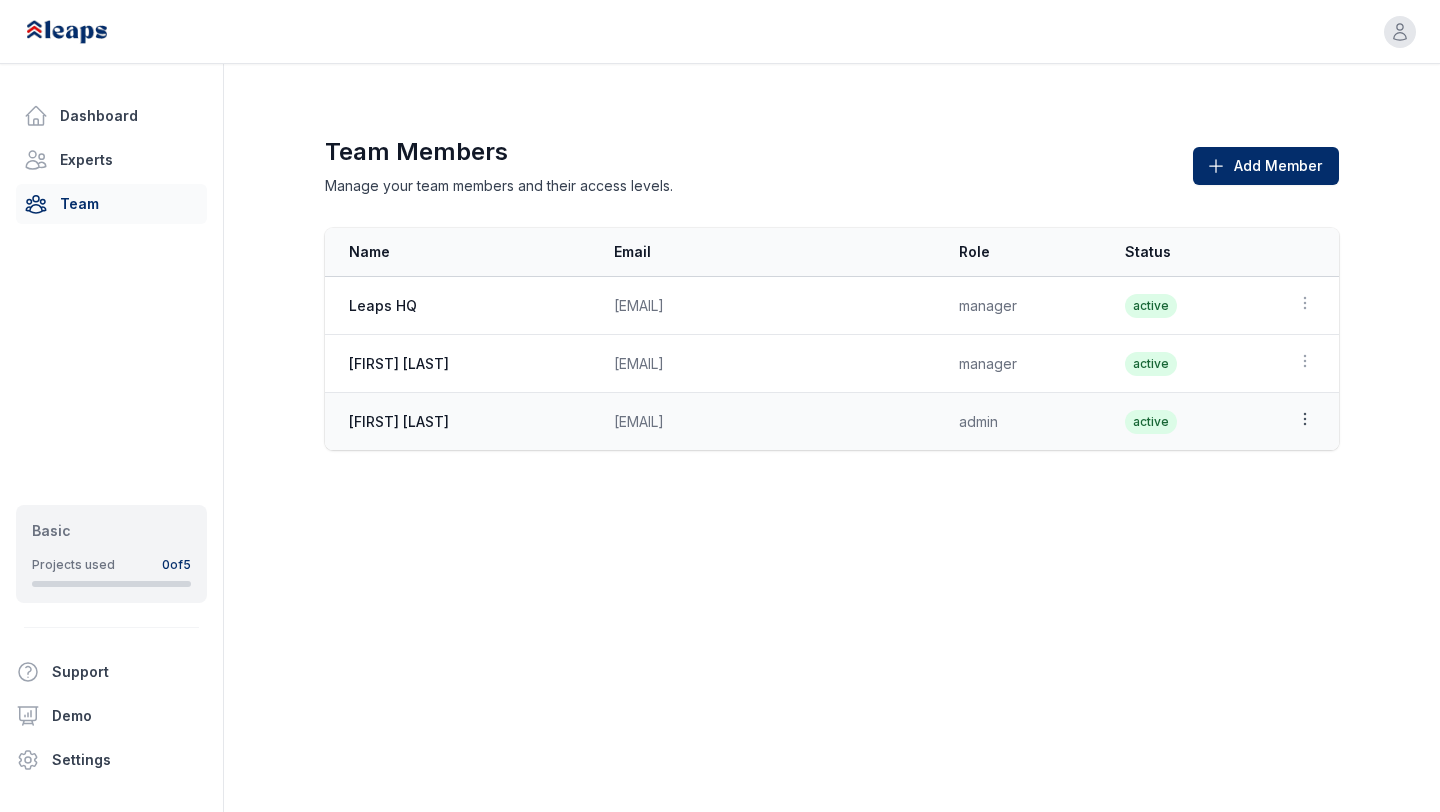 click 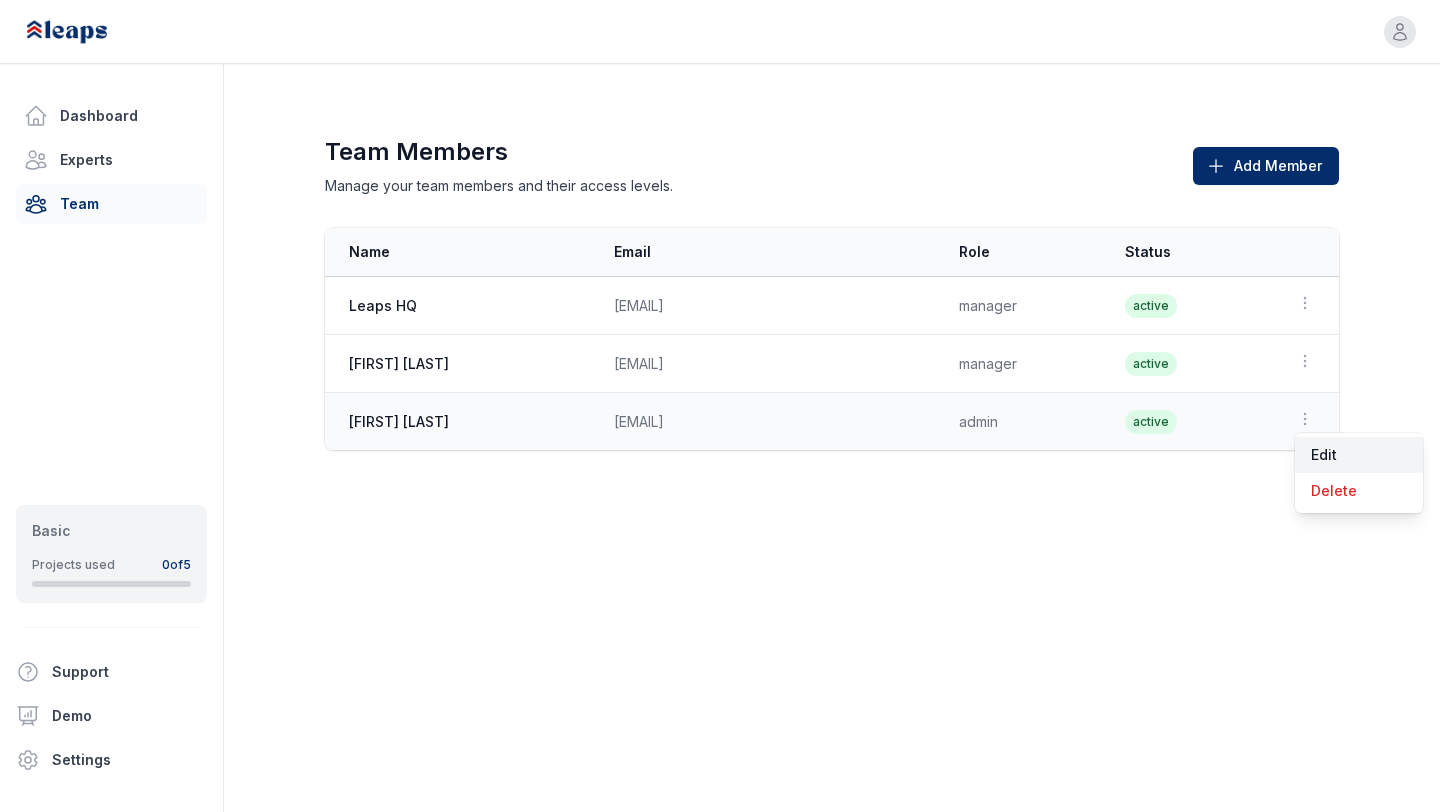click on "Edit" at bounding box center (1359, 455) 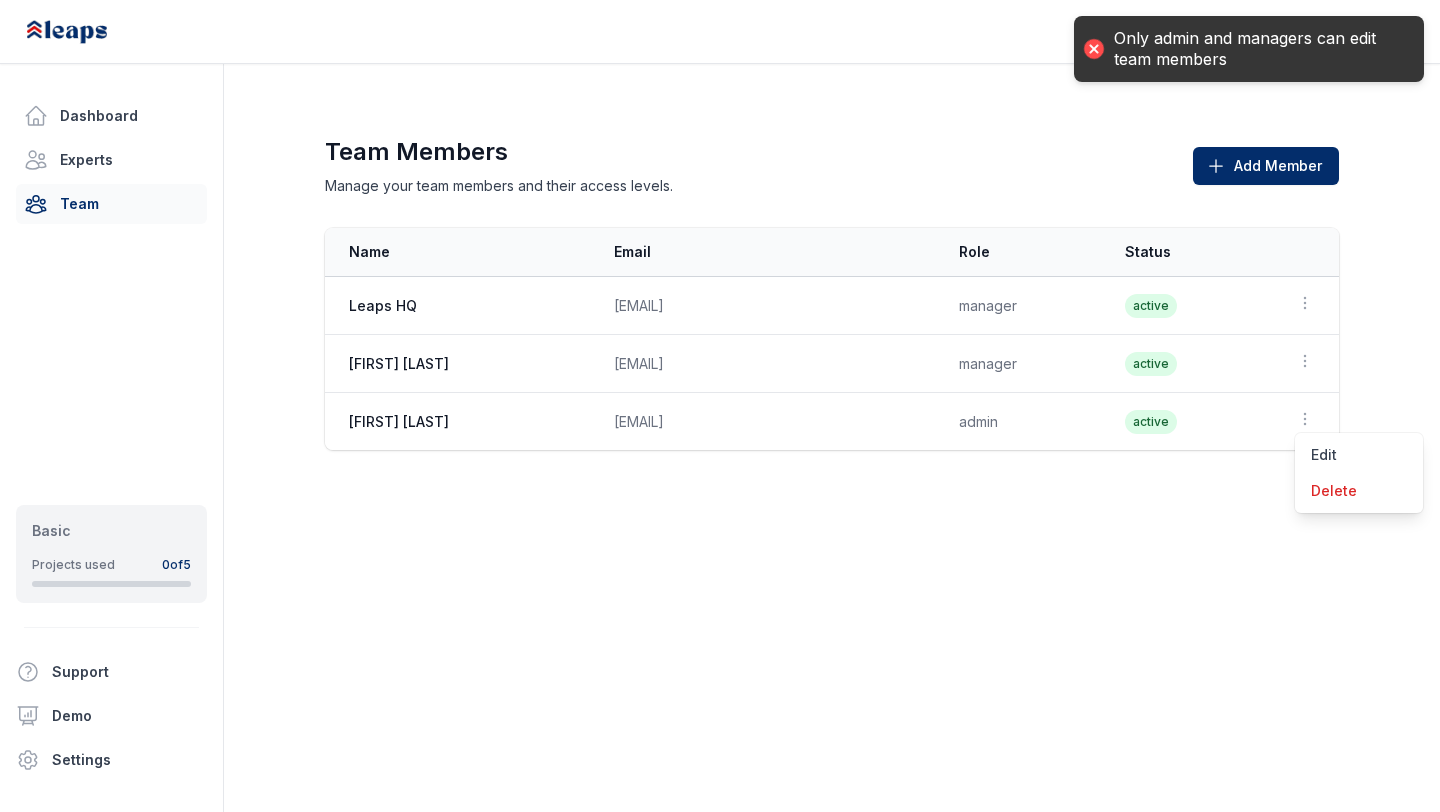 click on "Name Email Role Status Actions Leaps HQ info@leapshq.com manager active Open options Rennie Ijidola rennie@leapshq.com manager active Open options Victor Ijidola victor@leapshq.com admin active Open options Edit Delete" at bounding box center [832, 339] 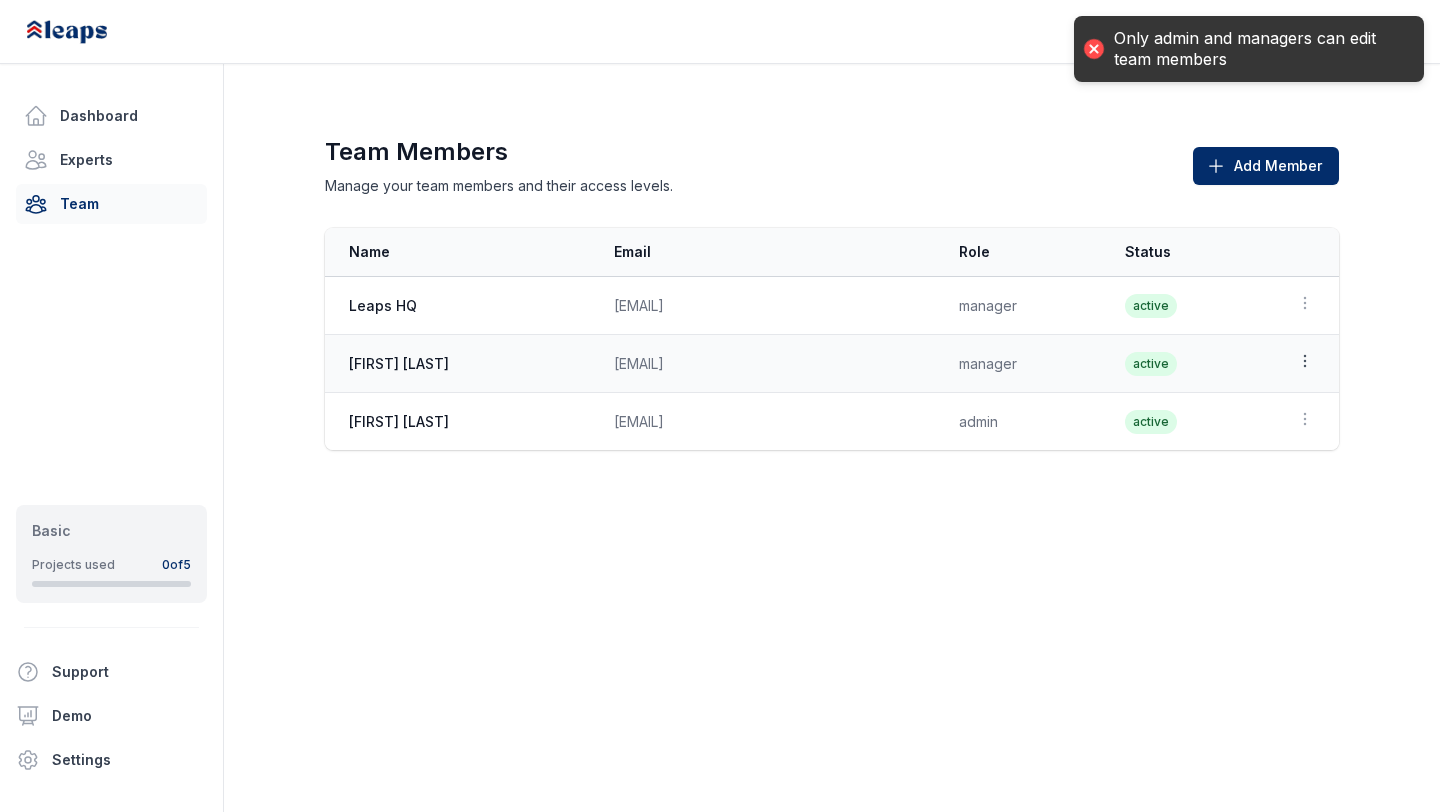 click 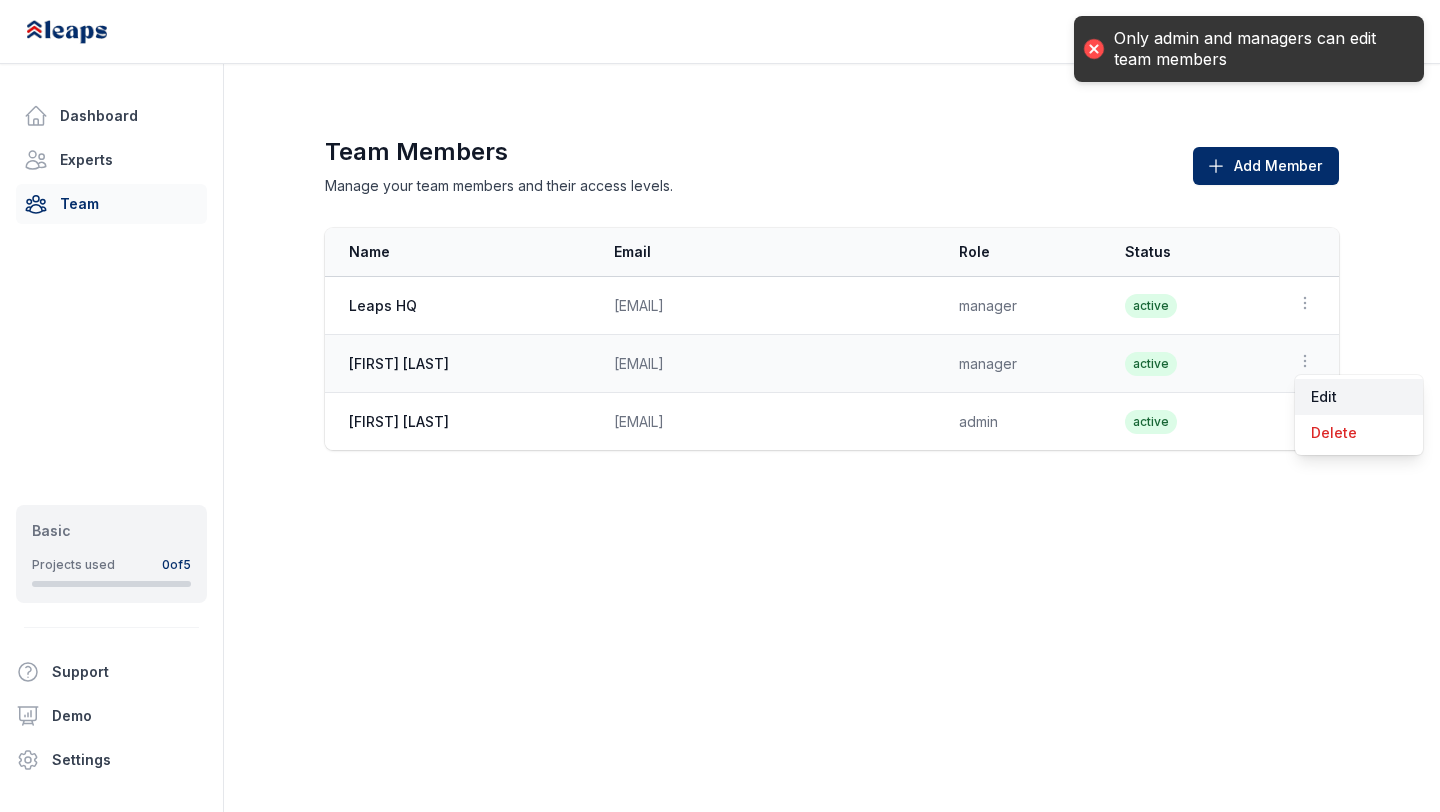 click on "Edit" at bounding box center (1359, 397) 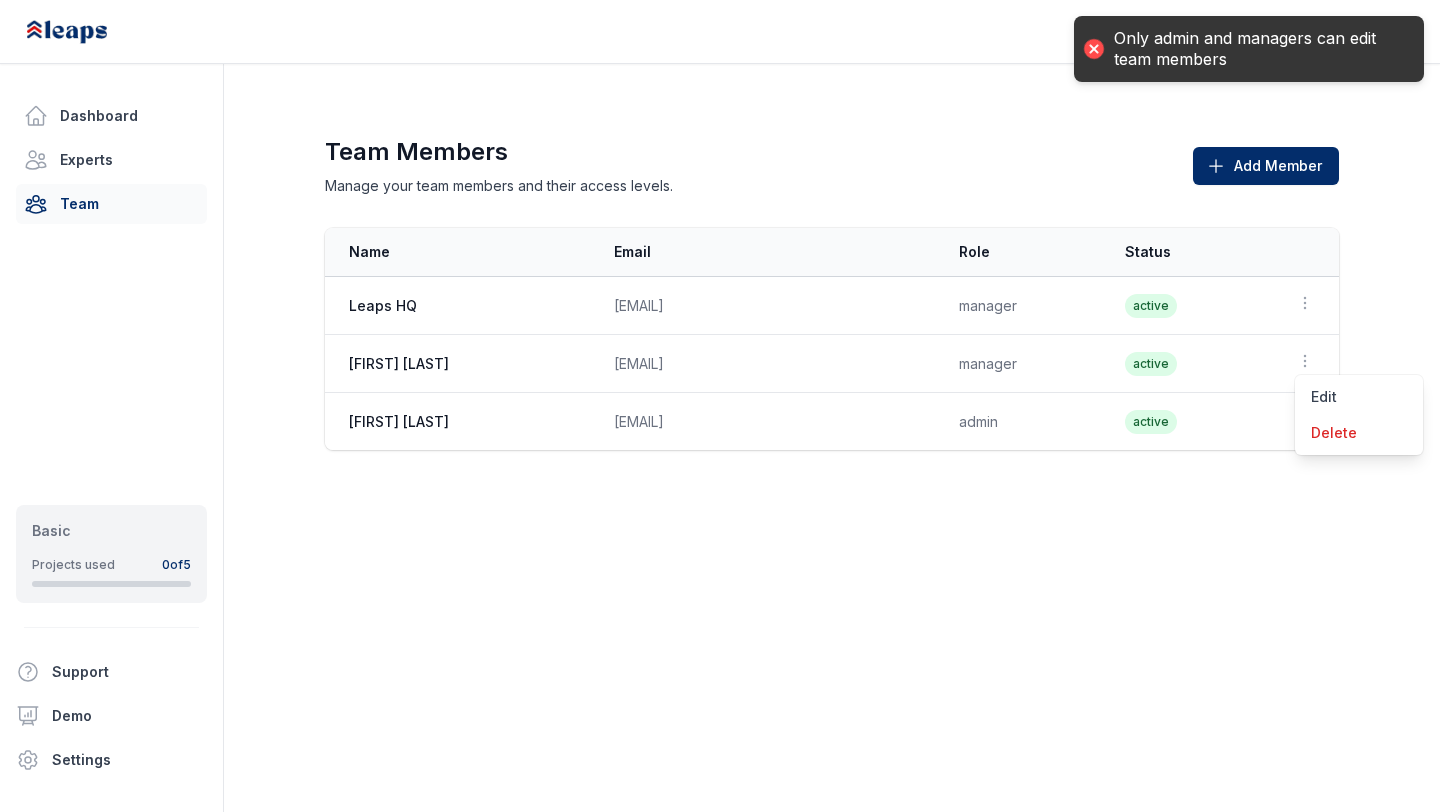 click on "Team Members Manage your team members and their access levels. Add Member Member Actions Leaps HQ info@leapshq.com manager active Open options Rennie Ijidola rennie@leapshq.com manager active Open options Victor Ijidola victor@leapshq.com admin active Open options Name Email Role Status Actions Leaps HQ info@leapshq.com manager active Open options Rennie Ijidola rennie@leapshq.com manager active Open options Edit Delete Victor Ijidola victor@leapshq.com admin active Open options" at bounding box center [832, 293] 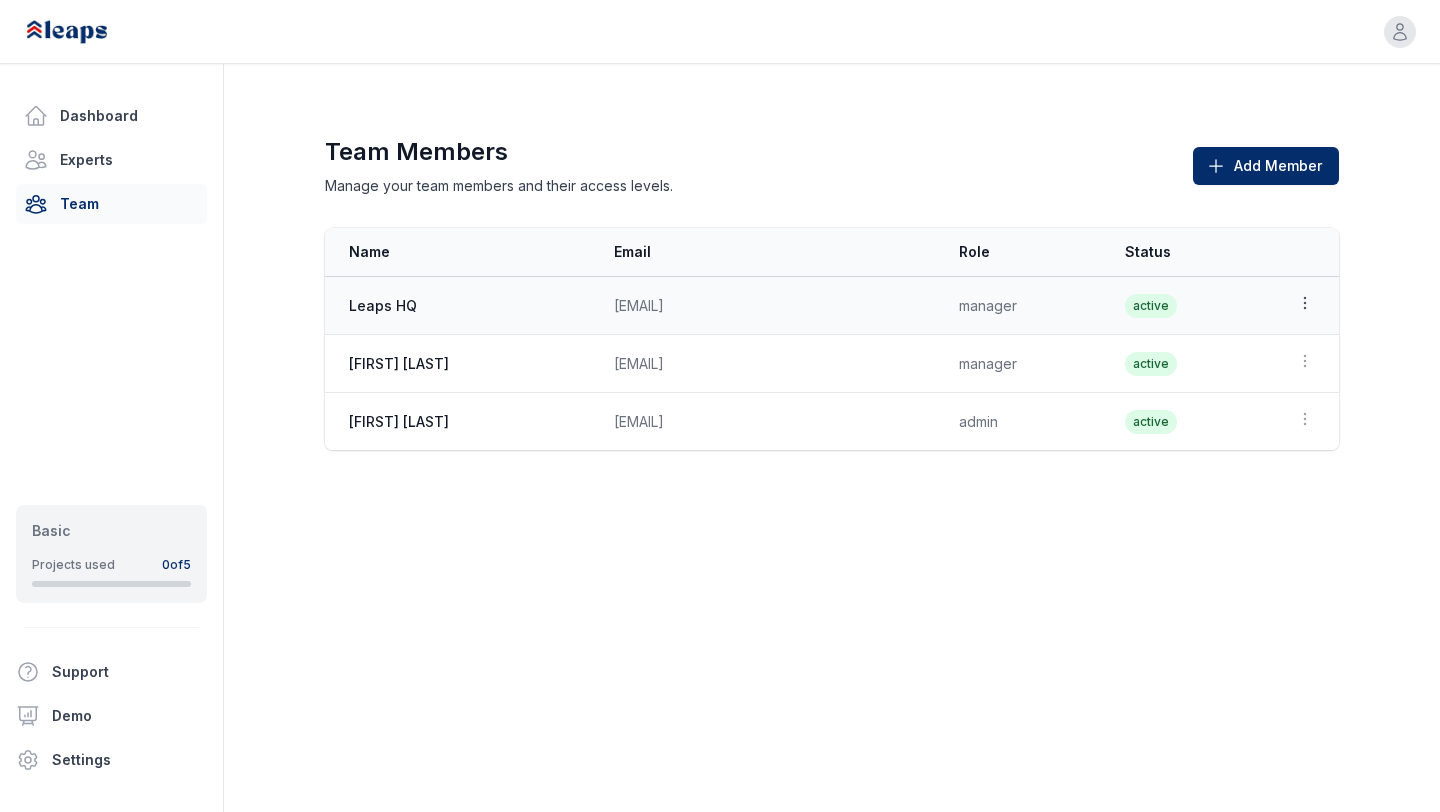 click 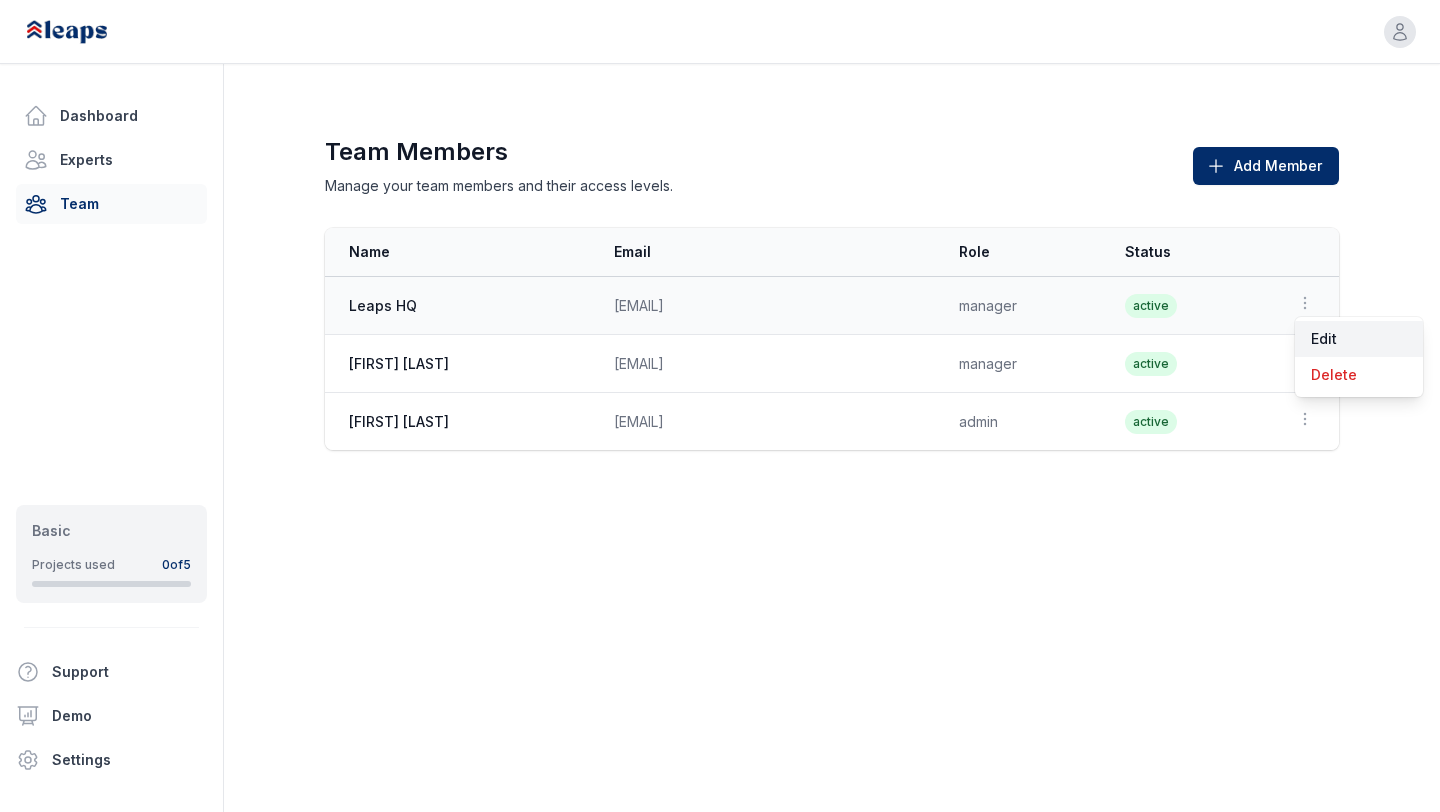click on "Edit" at bounding box center (1359, 339) 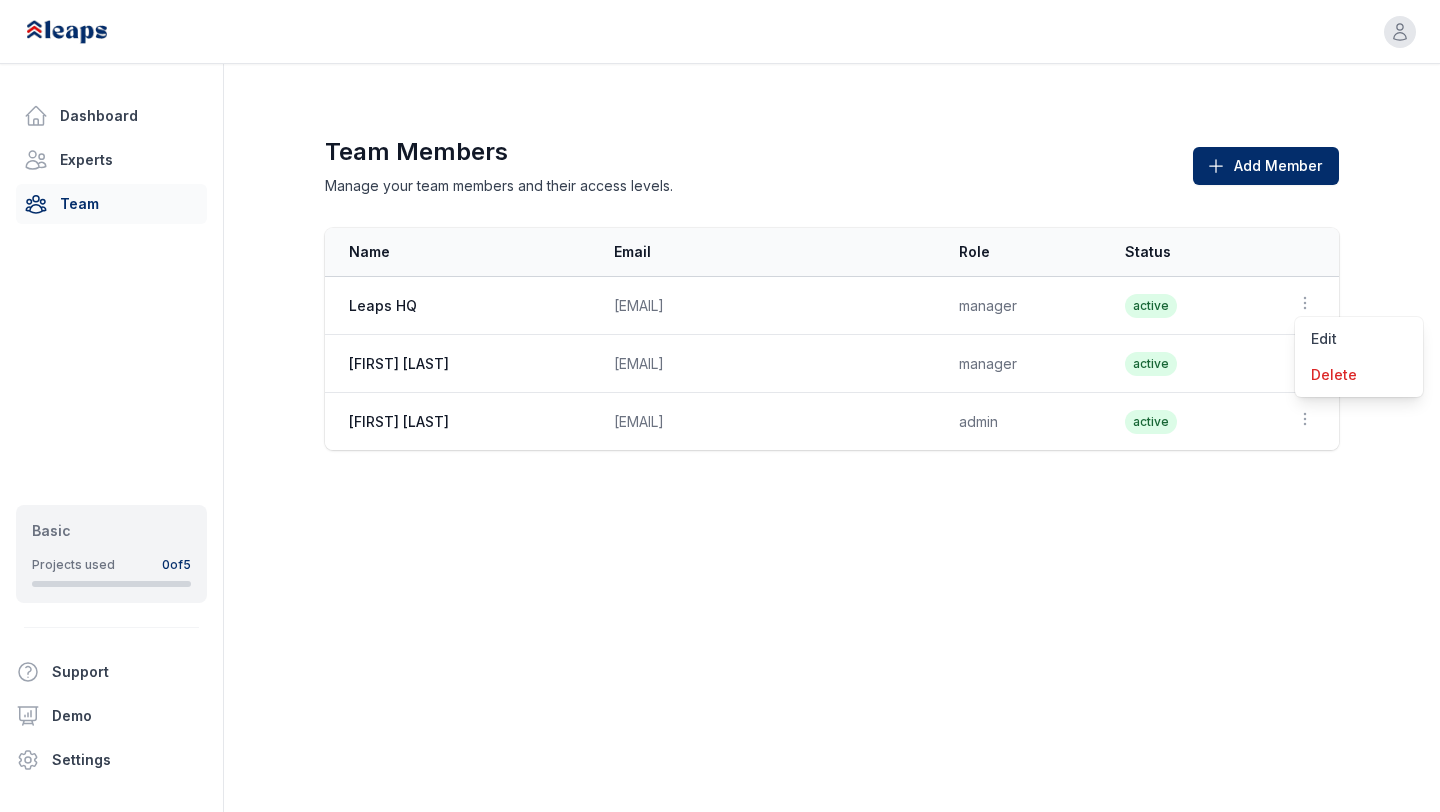 click on "Team Members Manage your team members and their access levels. Add Member Member Actions Leaps HQ info@leapshq.com manager active Open options Rennie Ijidola rennie@leapshq.com manager active Open options Victor Ijidola victor@leapshq.com admin active Open options Name Email Role Status Actions Leaps HQ info@leapshq.com manager active Open options Edit Delete Rennie Ijidola rennie@leapshq.com manager active Open options Victor Ijidola victor@leapshq.com admin active Open options" at bounding box center [832, 293] 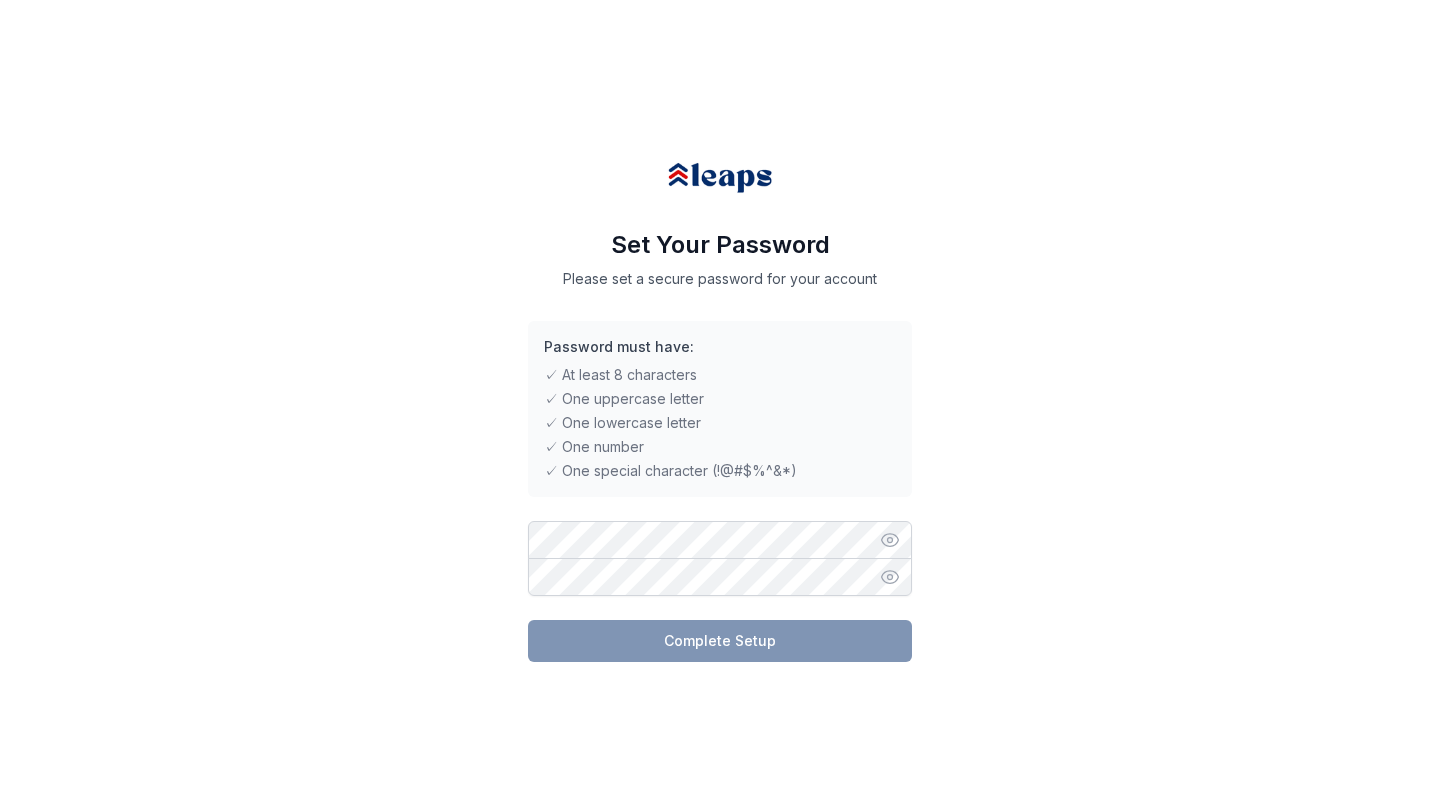 scroll, scrollTop: 0, scrollLeft: 0, axis: both 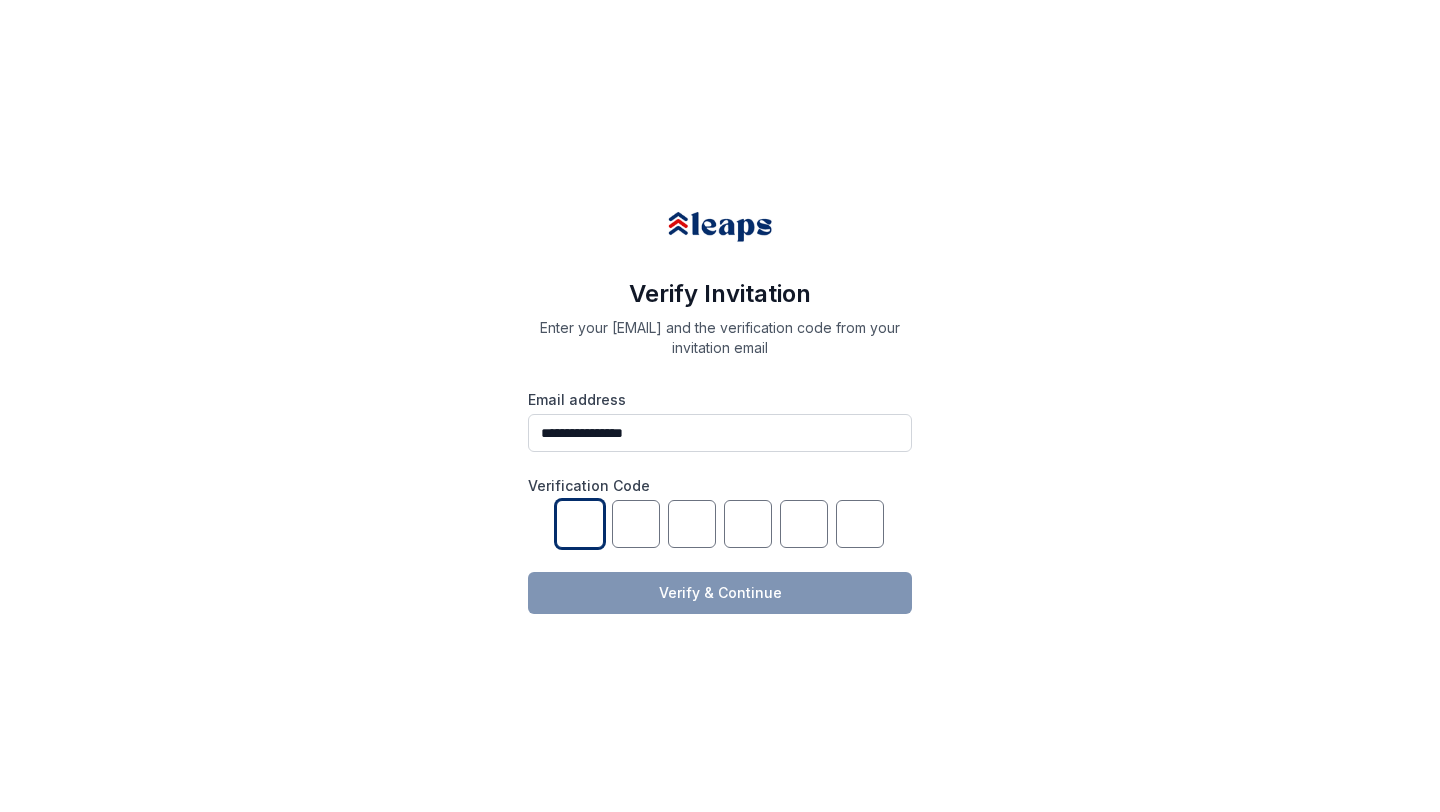 click at bounding box center (580, 524) 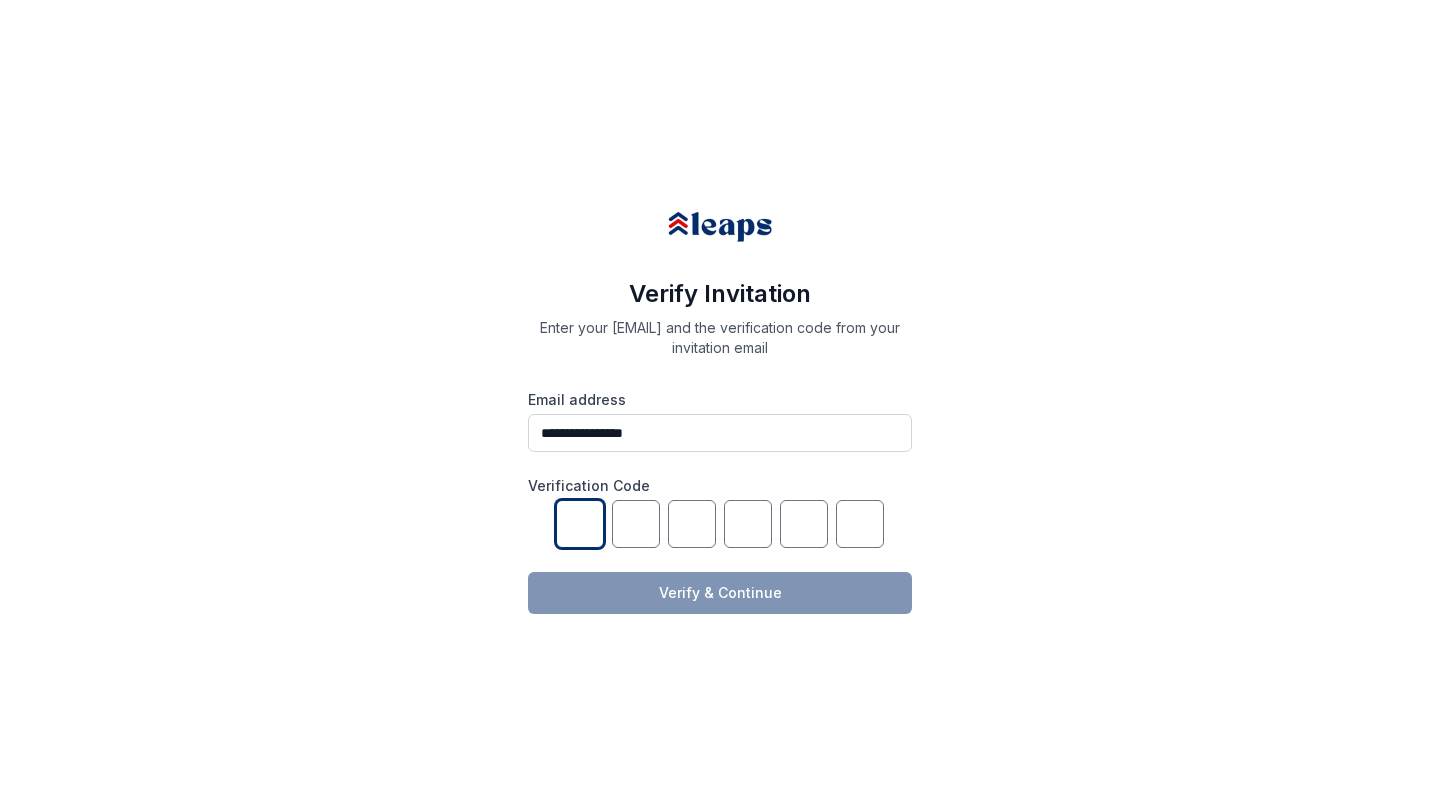 paste on "******" 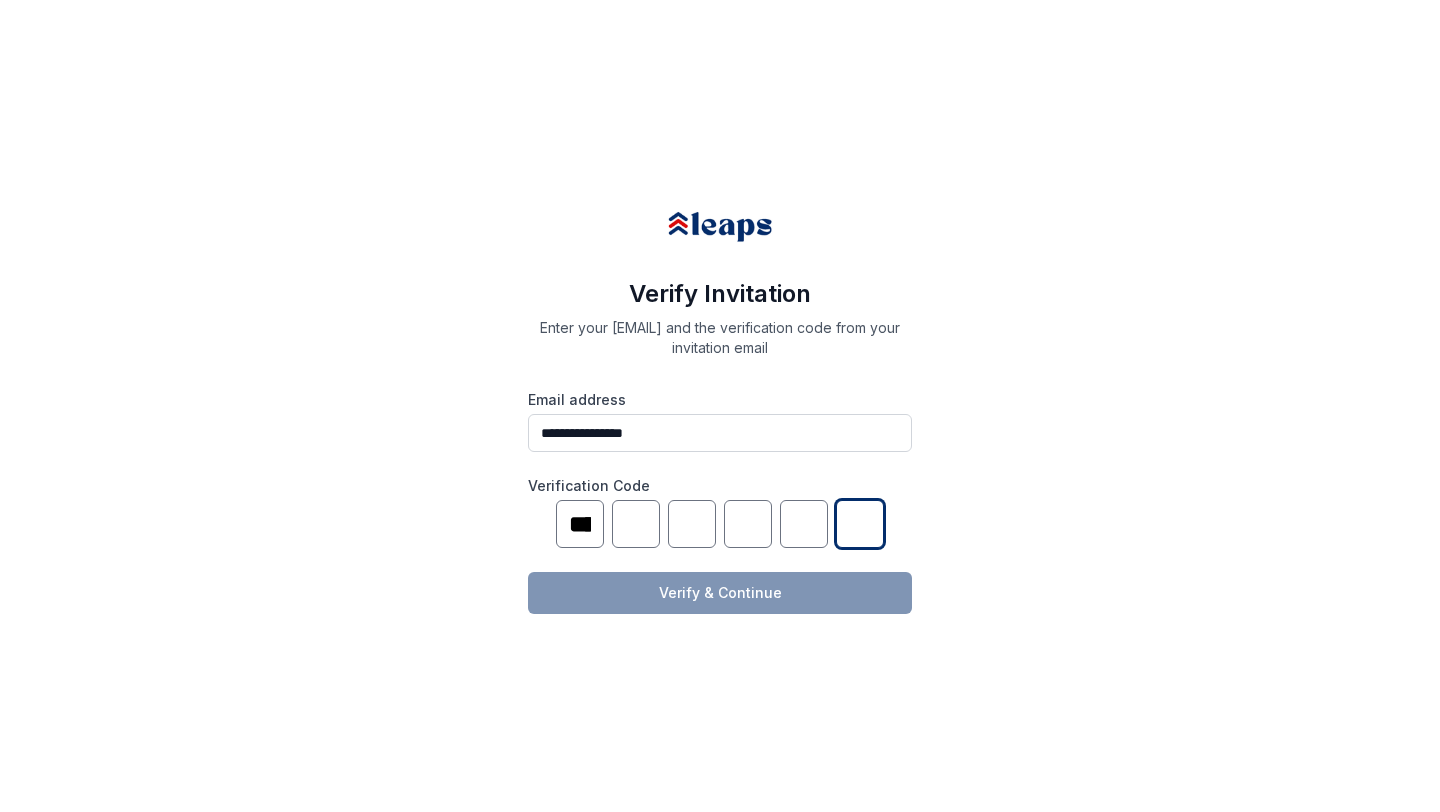 type on "*" 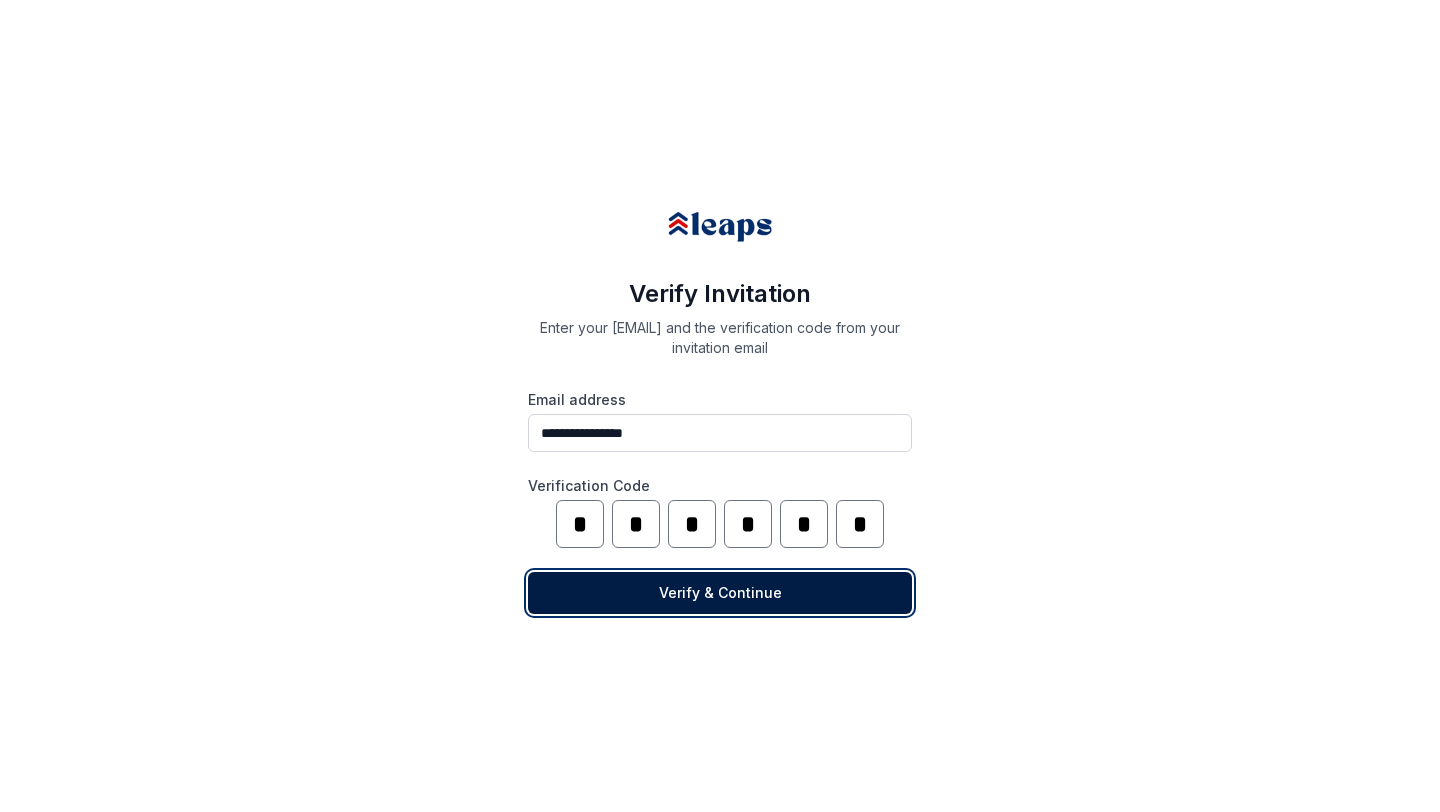 click on "Verify & Continue" at bounding box center [720, 593] 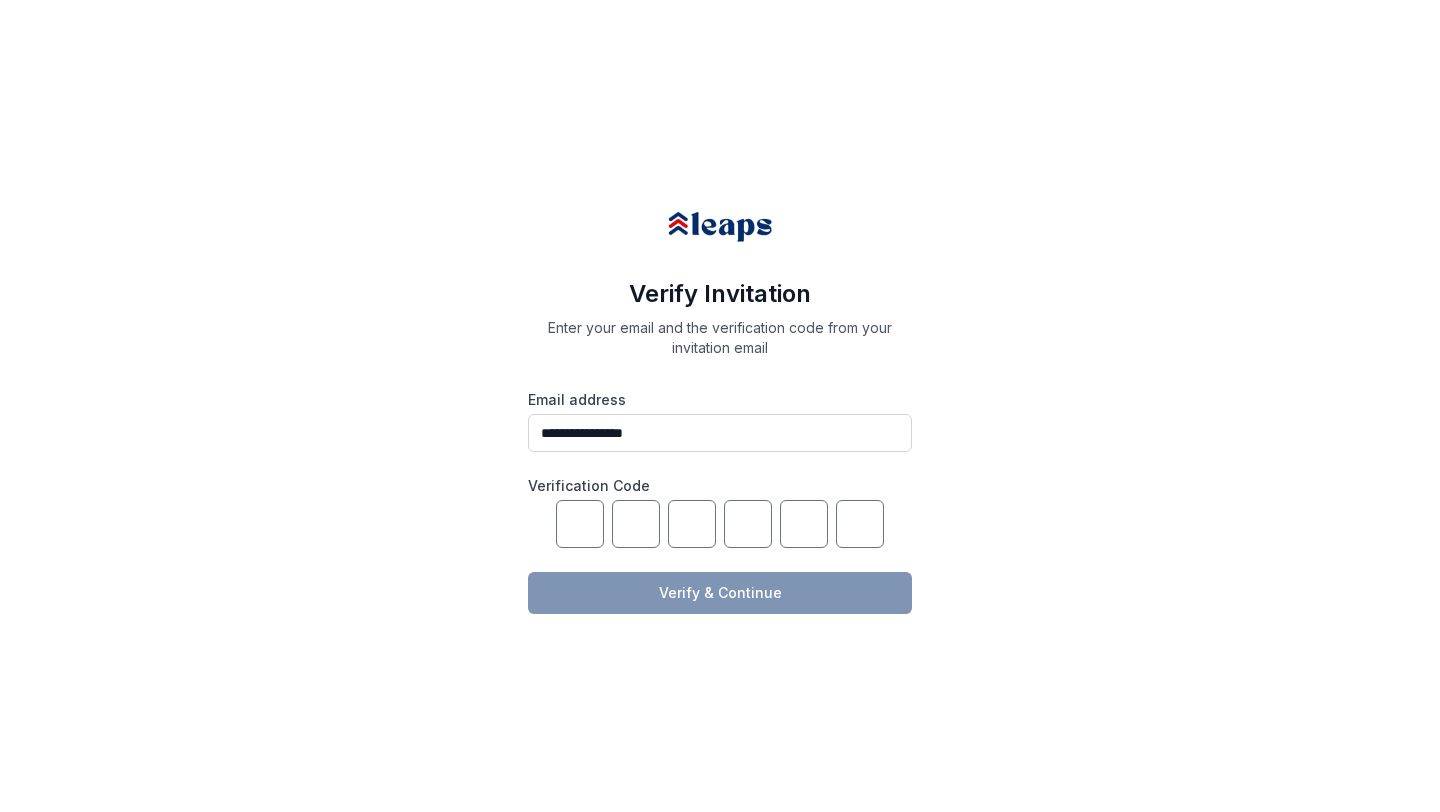 scroll, scrollTop: 0, scrollLeft: 0, axis: both 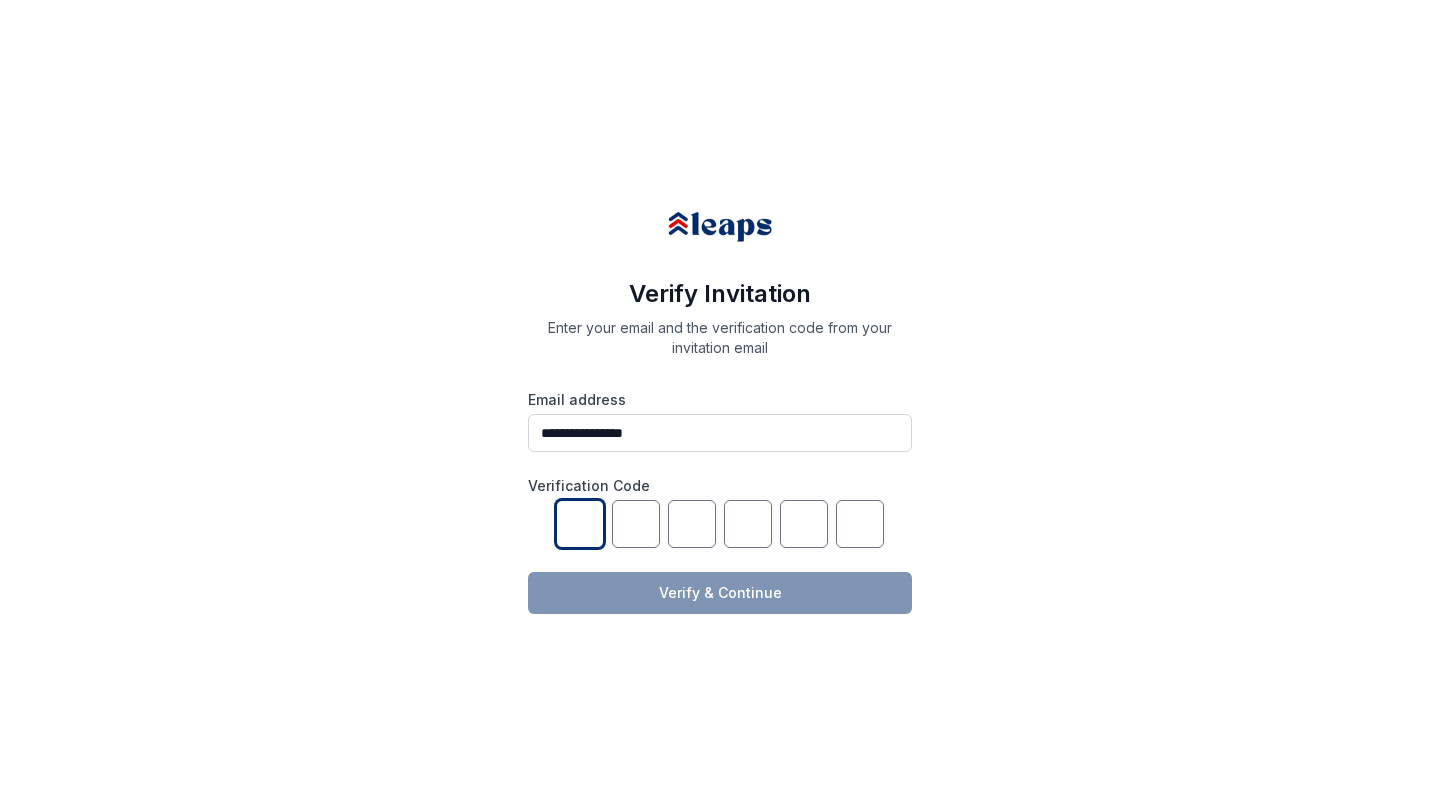 click at bounding box center [580, 524] 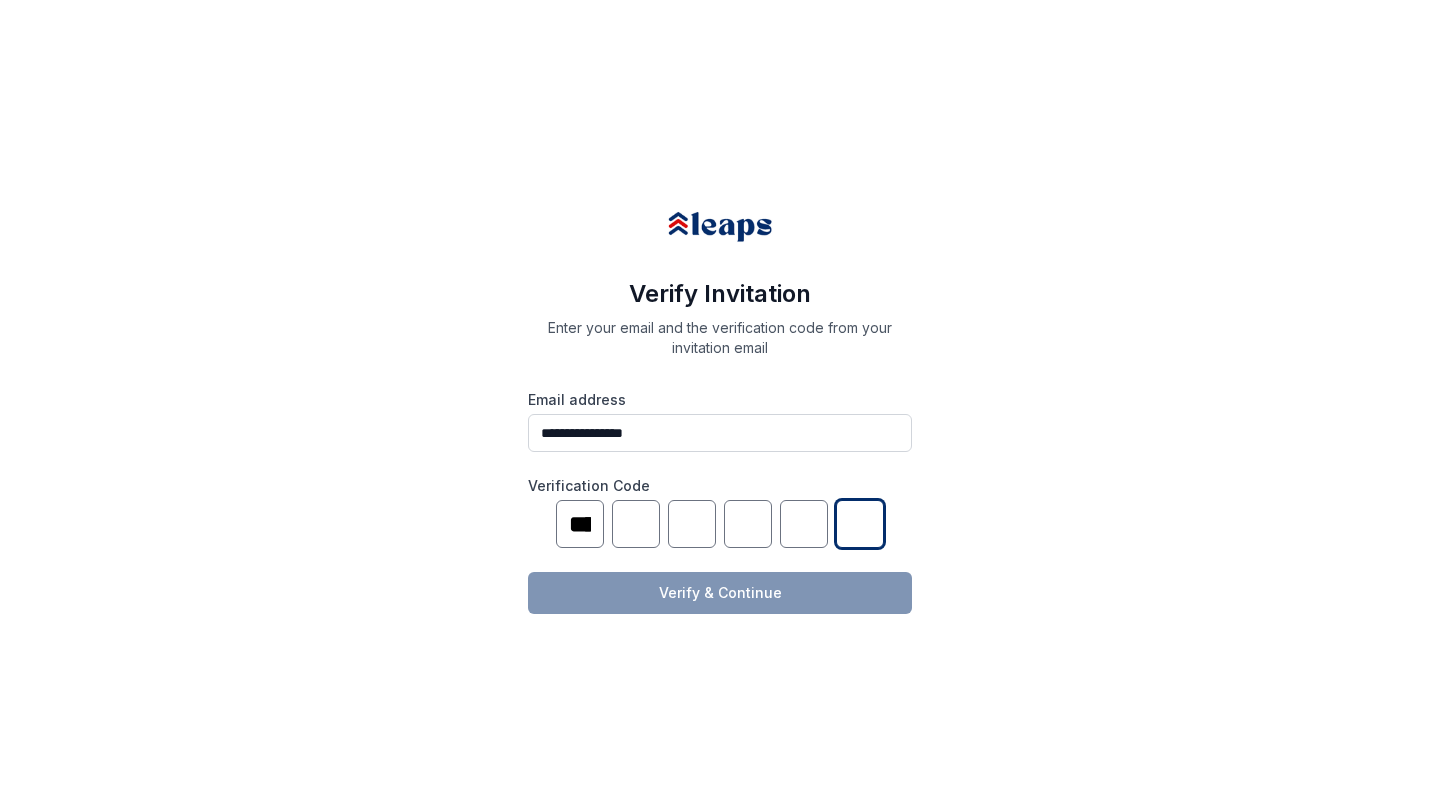 type on "*" 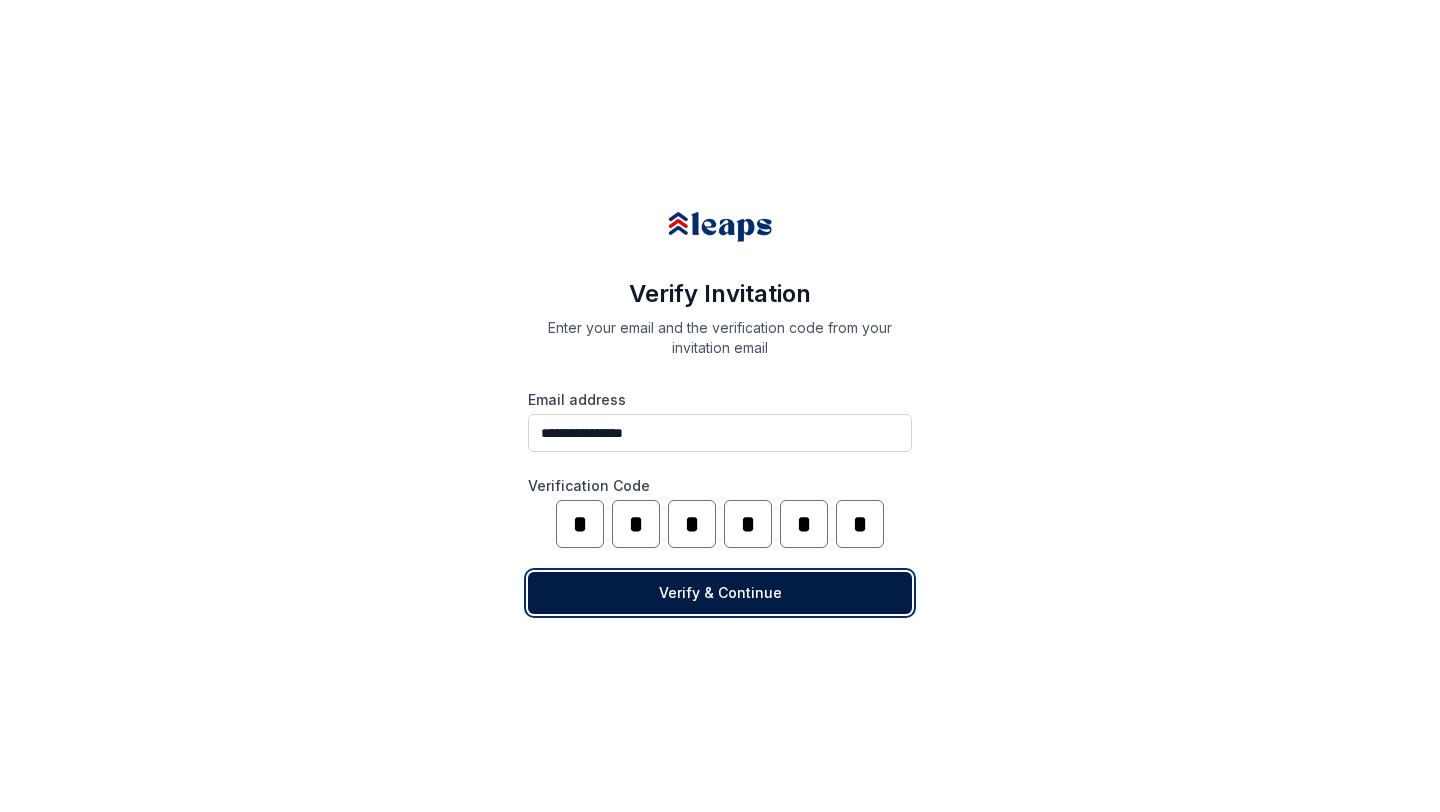 click on "Verify & Continue" at bounding box center [720, 593] 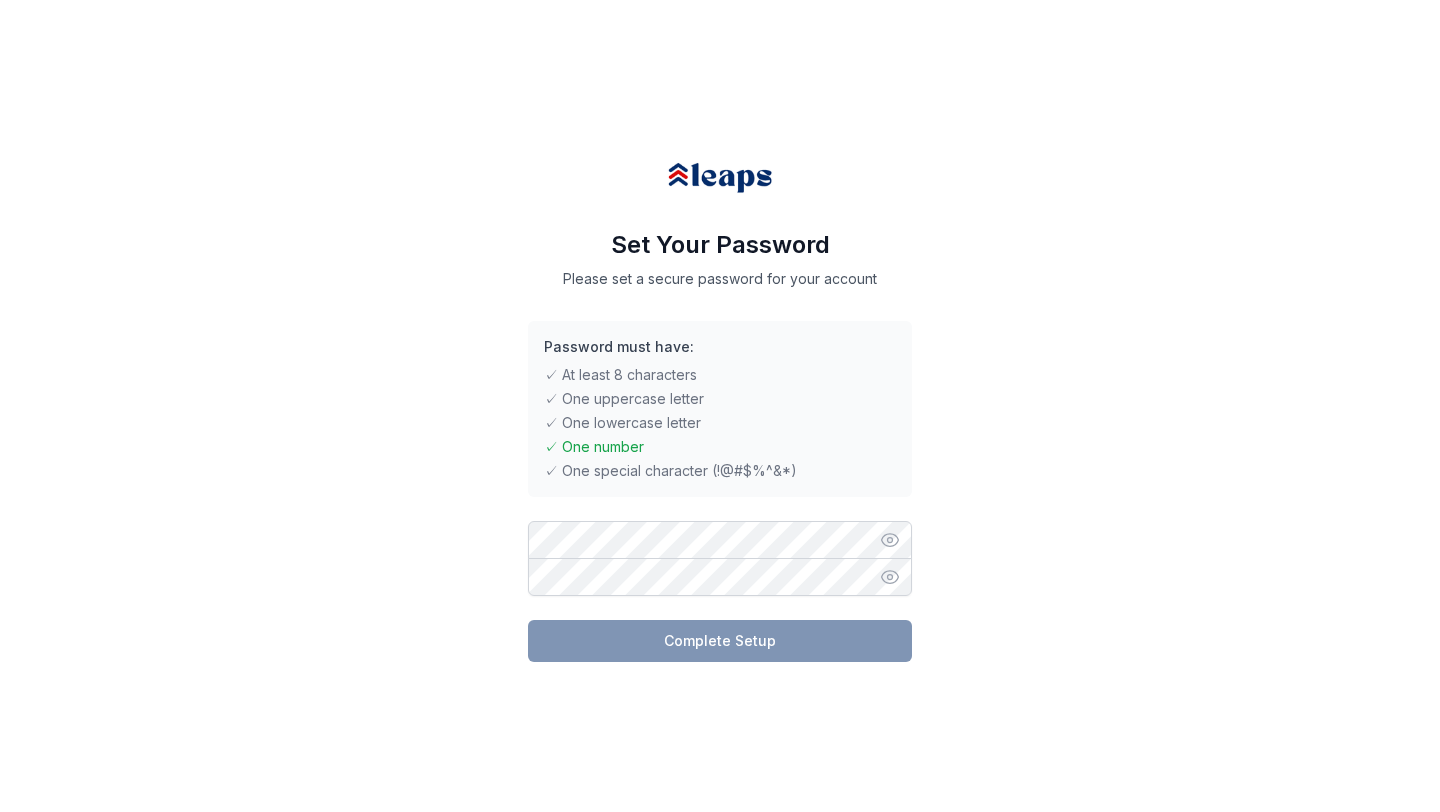 click at bounding box center [896, 540] 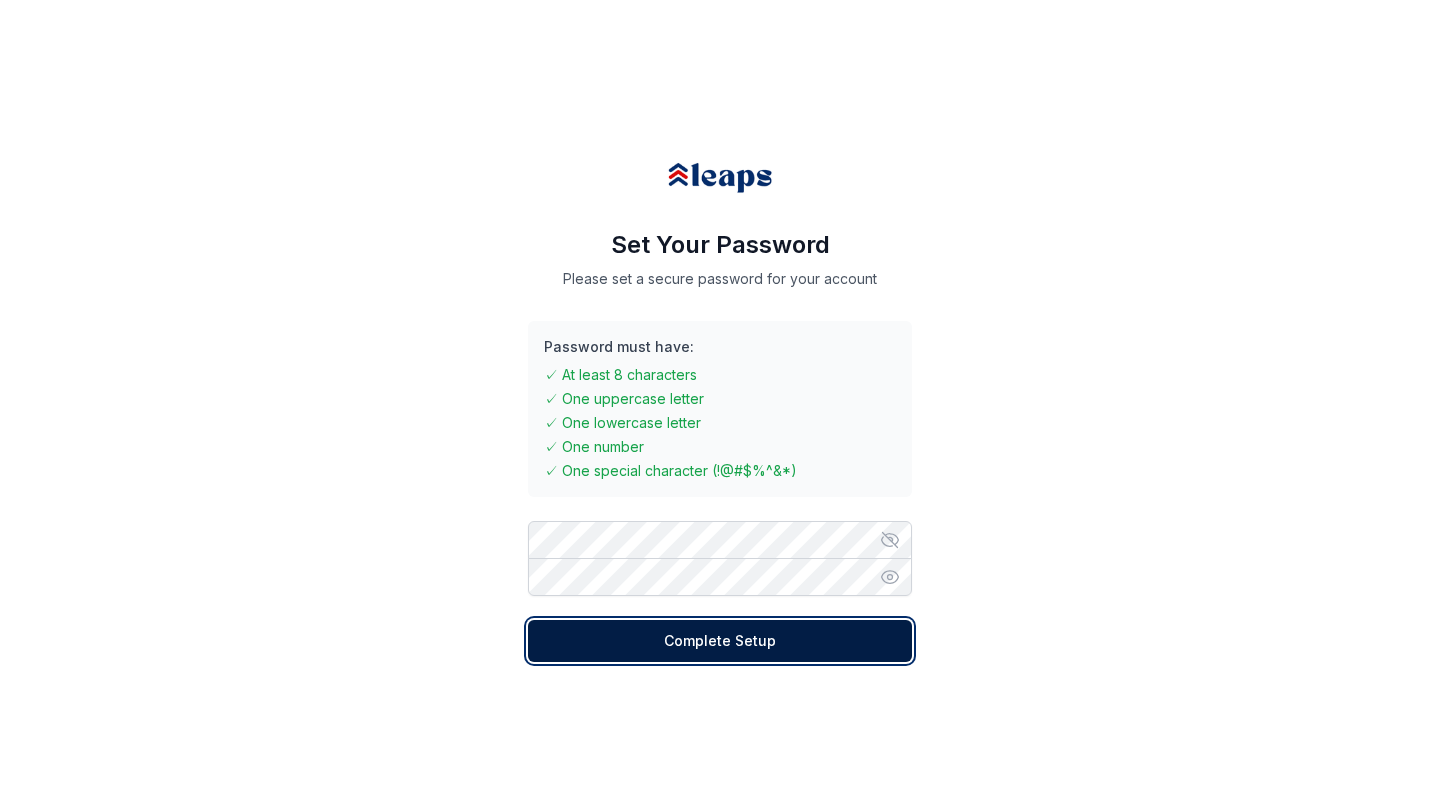 click on "Complete Setup" at bounding box center [720, 641] 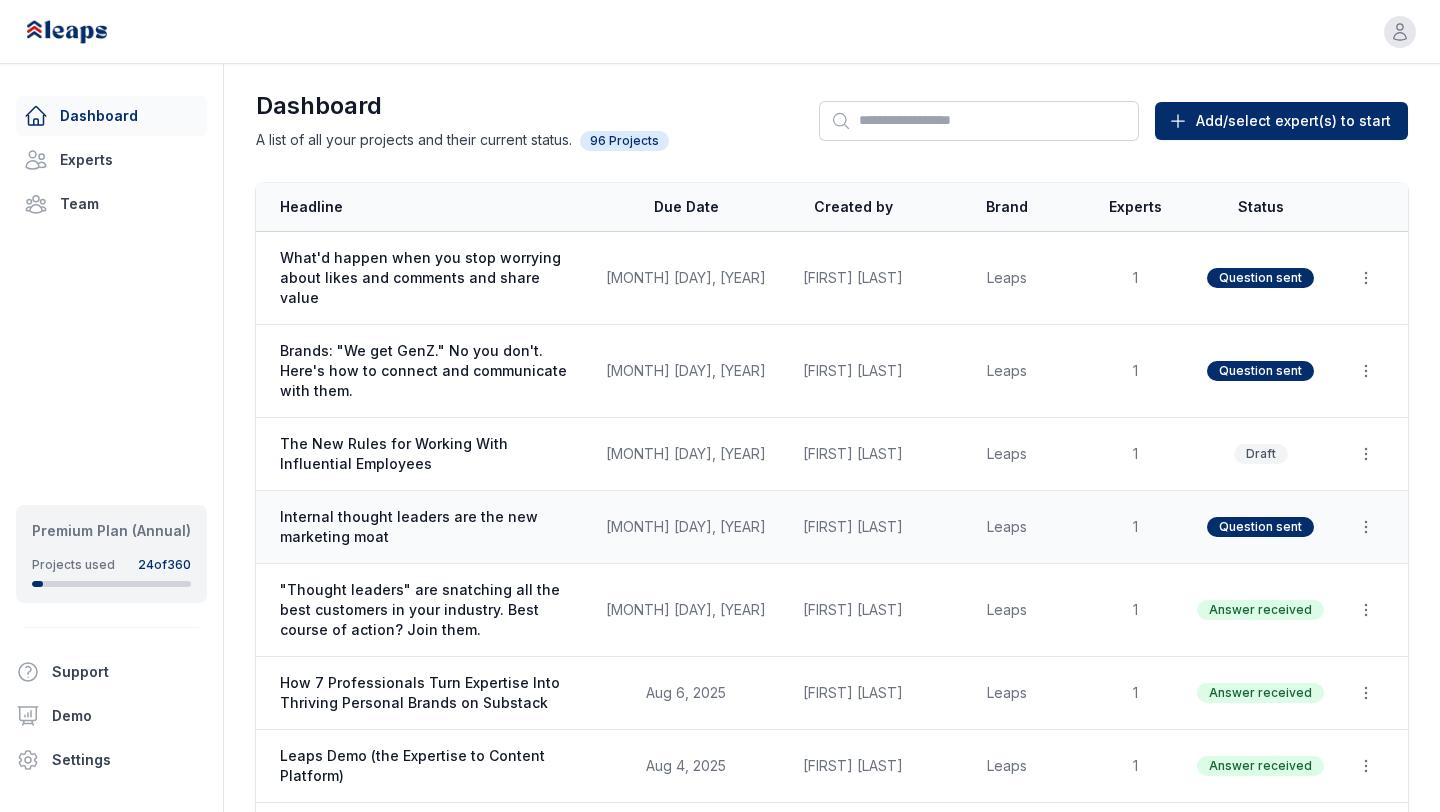 scroll, scrollTop: 0, scrollLeft: 0, axis: both 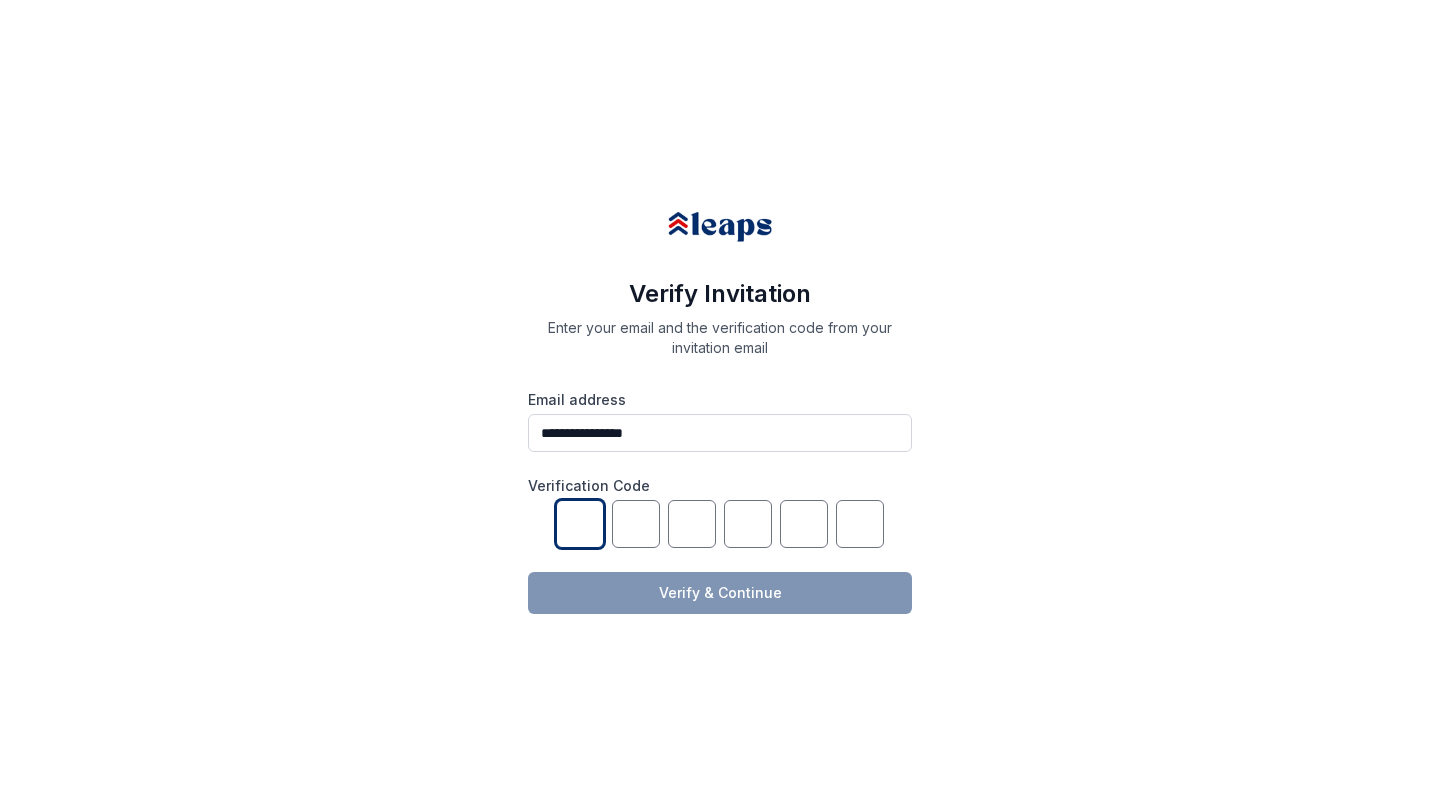 click at bounding box center (580, 524) 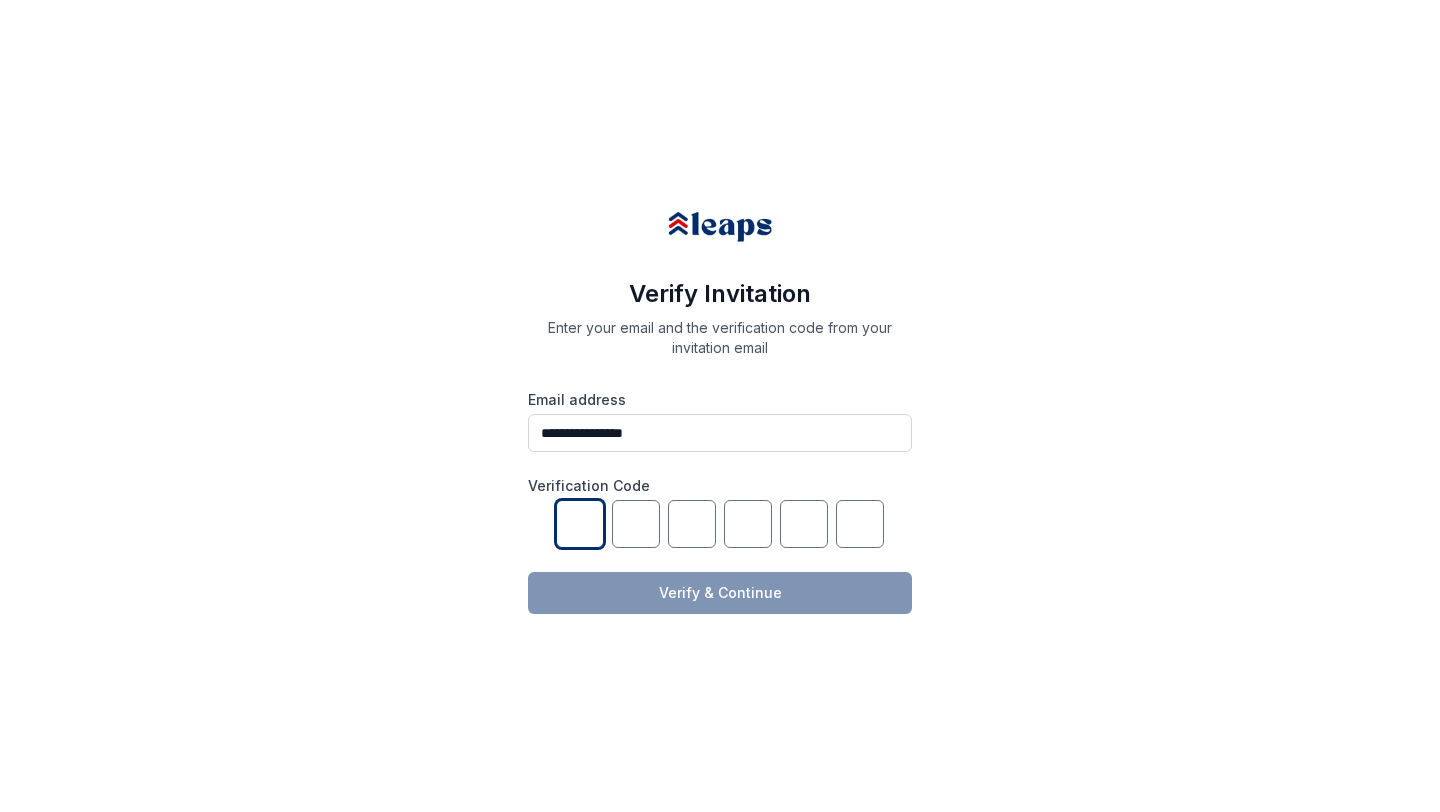 paste on "******" 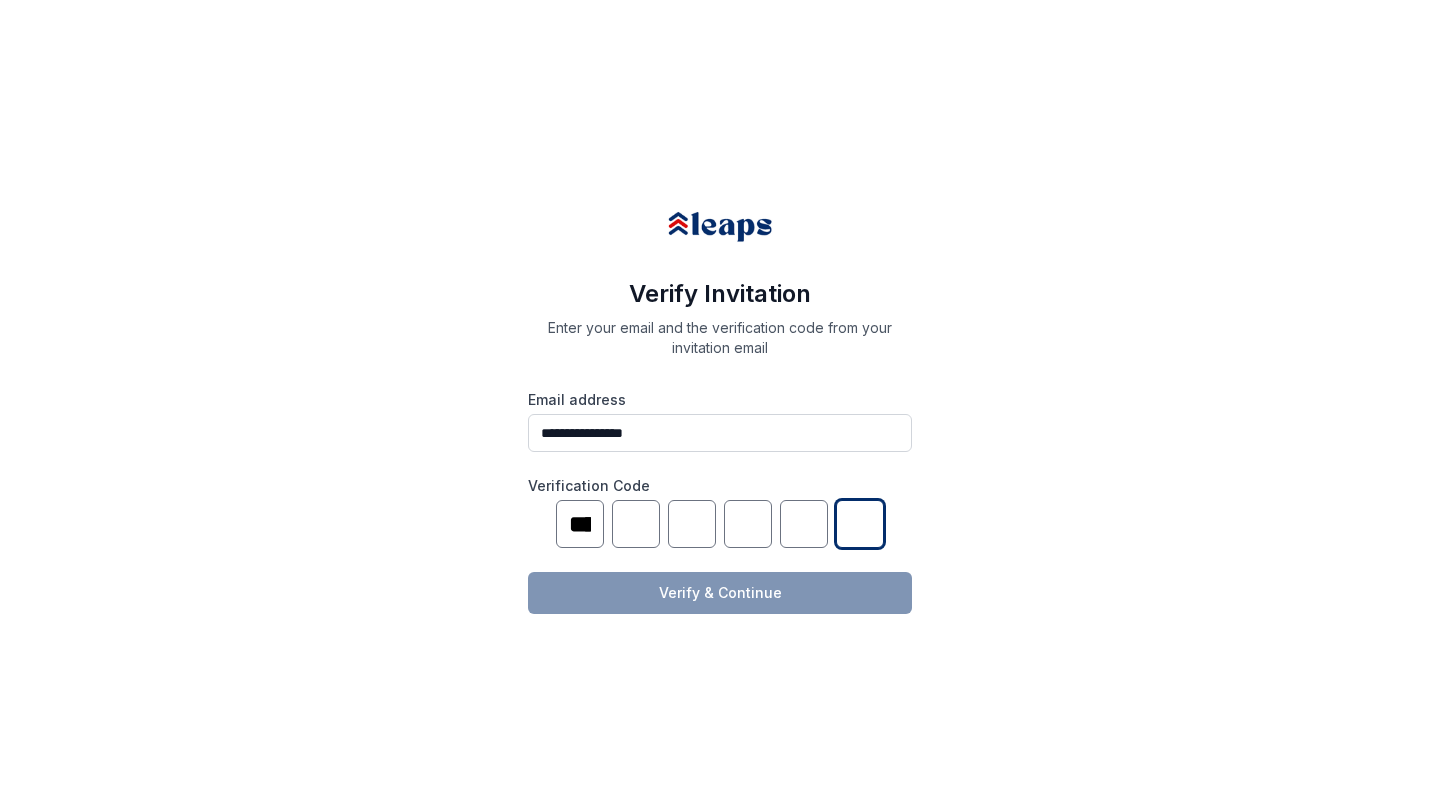 type on "*" 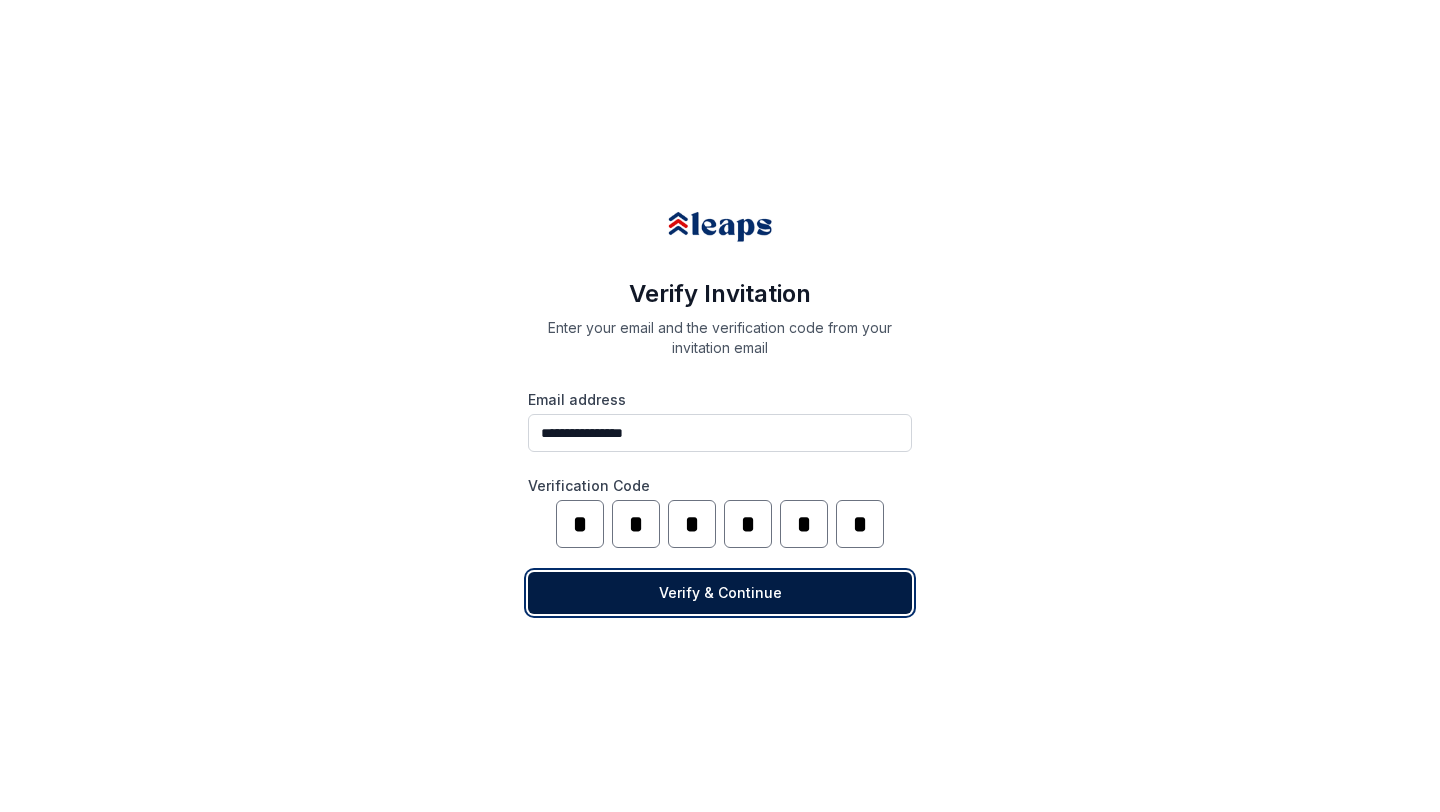 click on "Verify & Continue" at bounding box center [720, 593] 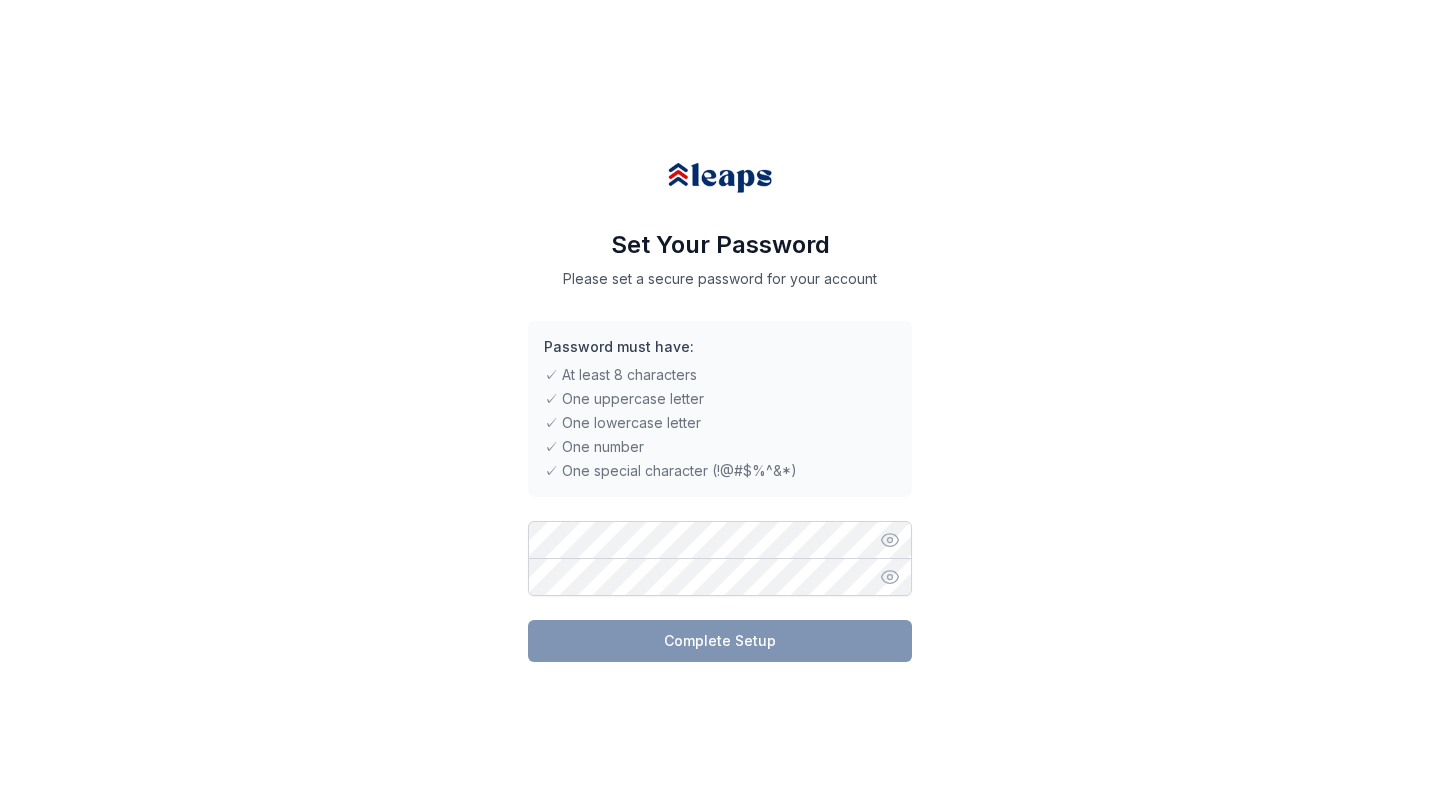 click 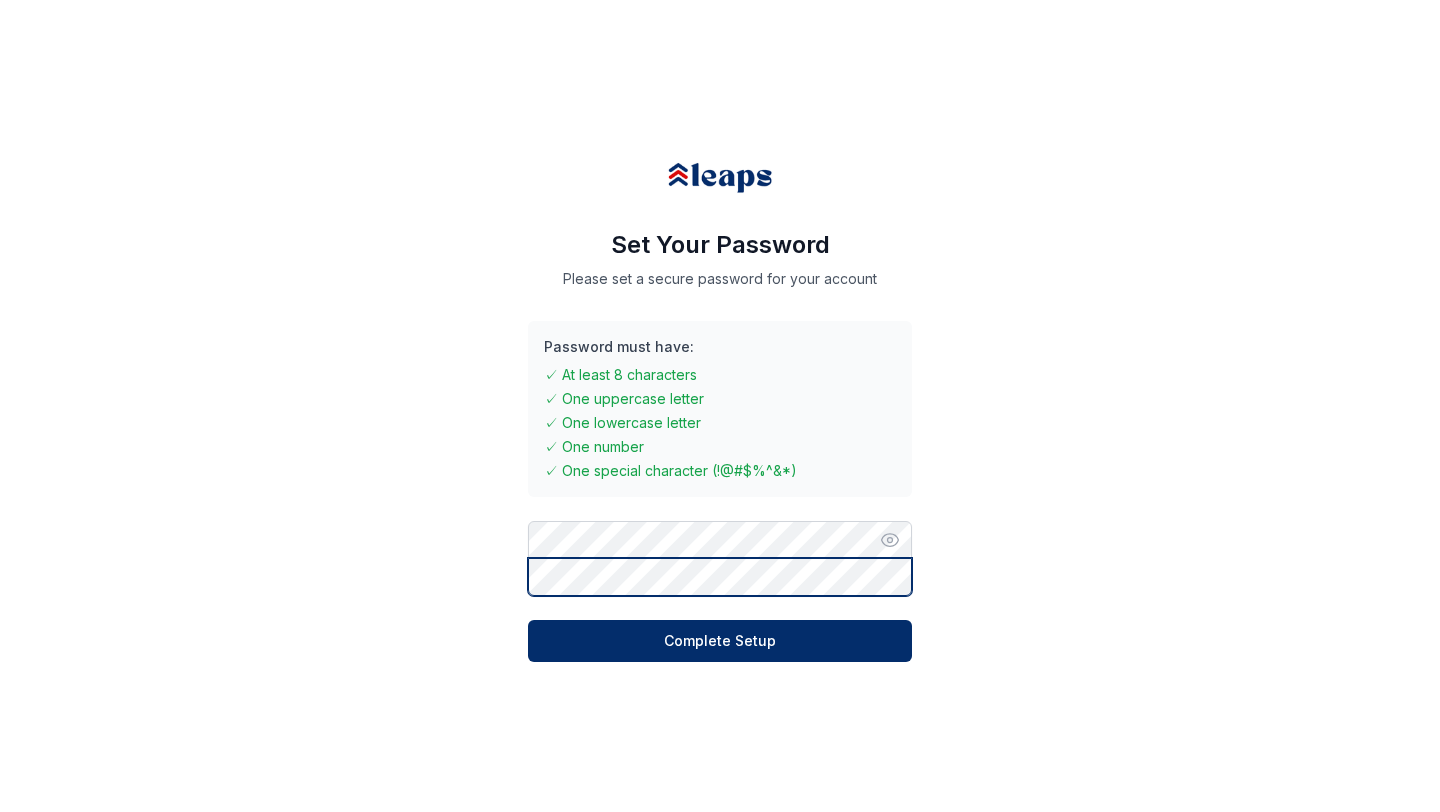 click 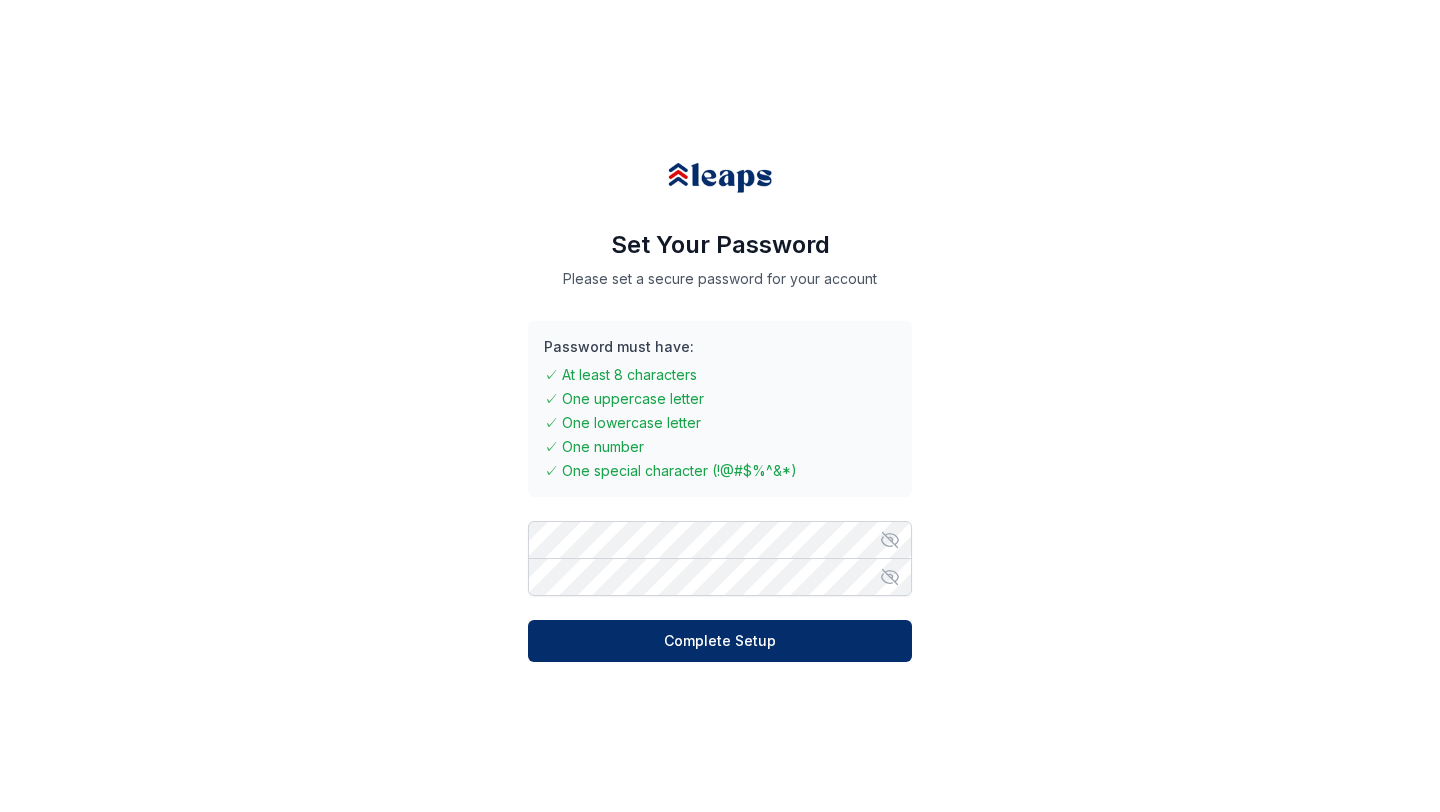 click 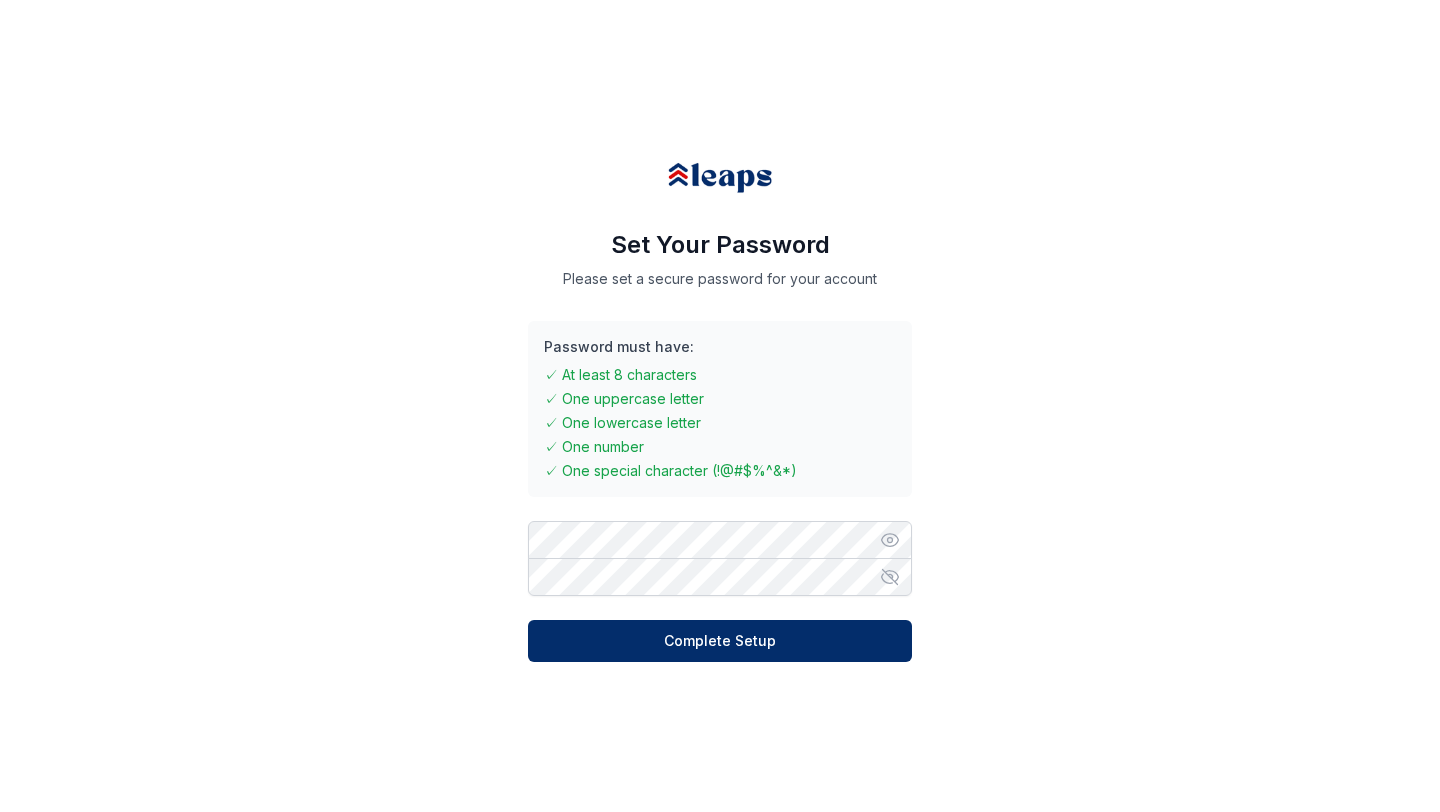 click at bounding box center [896, 577] 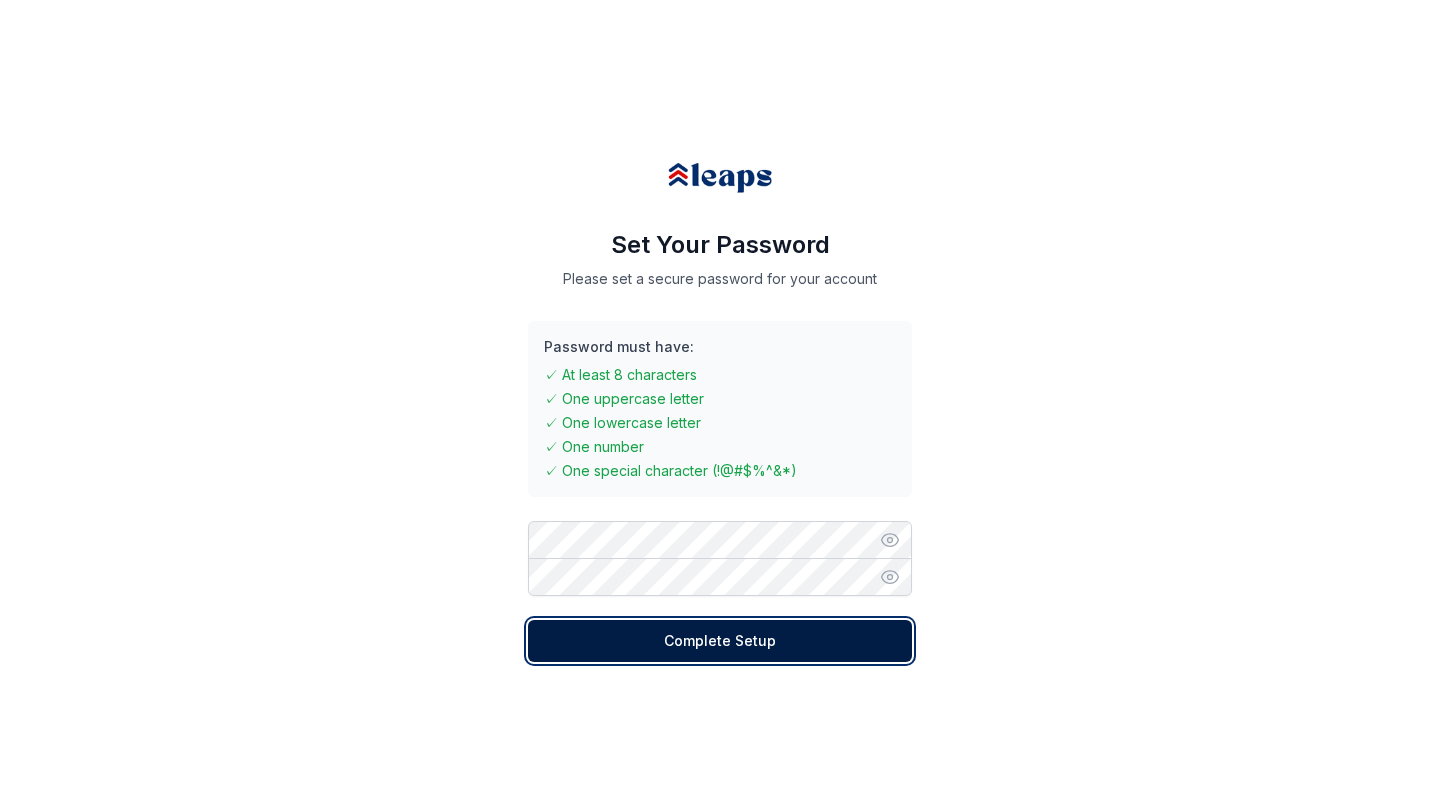 click on "Complete Setup" at bounding box center (720, 641) 